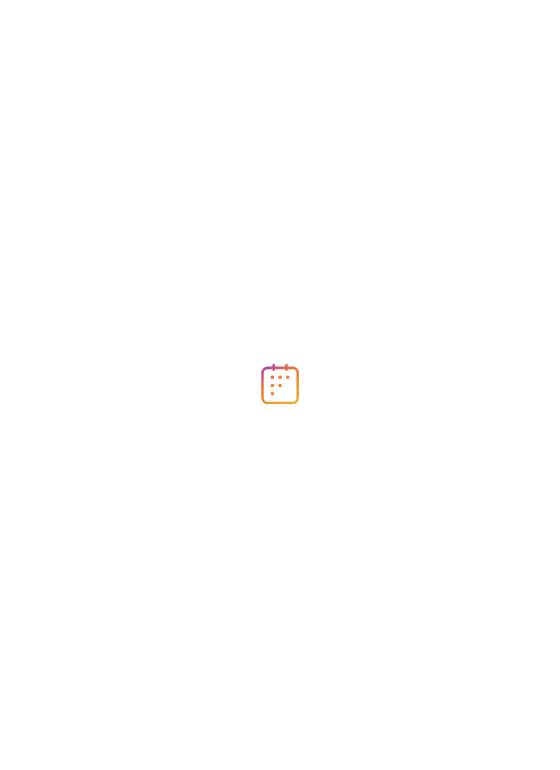 scroll, scrollTop: 0, scrollLeft: 0, axis: both 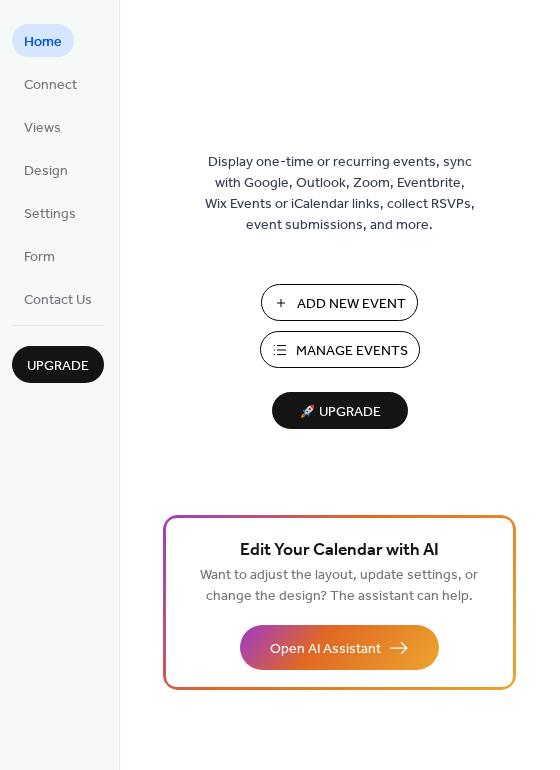 click on "Home" at bounding box center (43, 42) 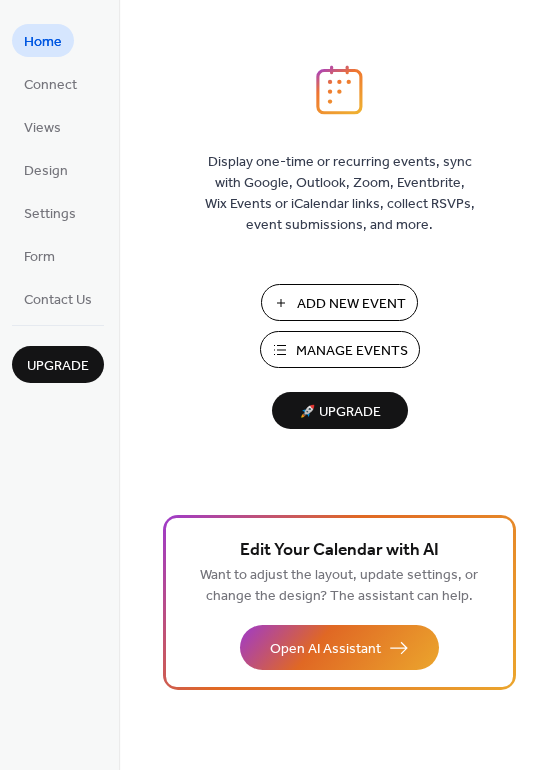 click on "Manage Events" at bounding box center [352, 351] 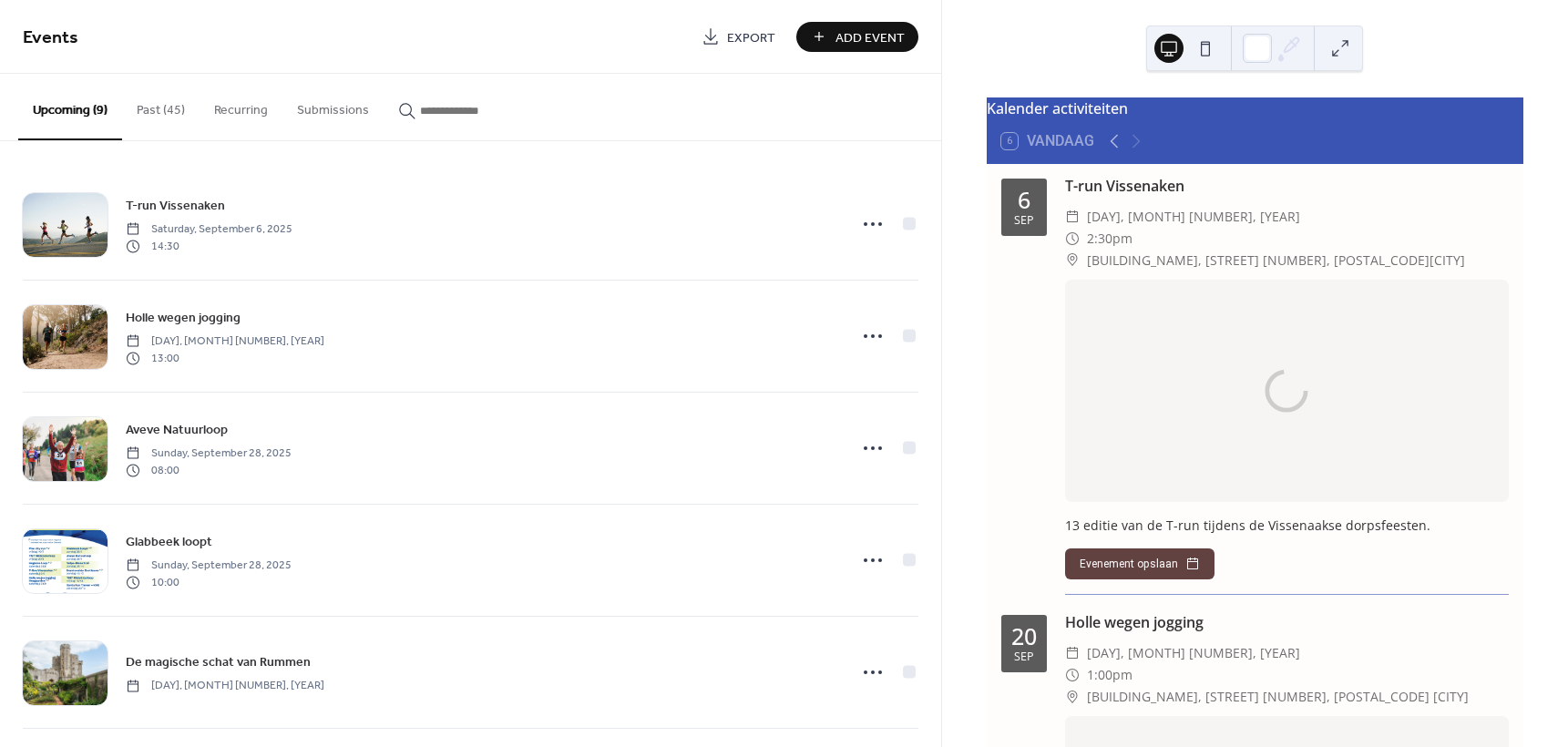 scroll, scrollTop: 0, scrollLeft: 0, axis: both 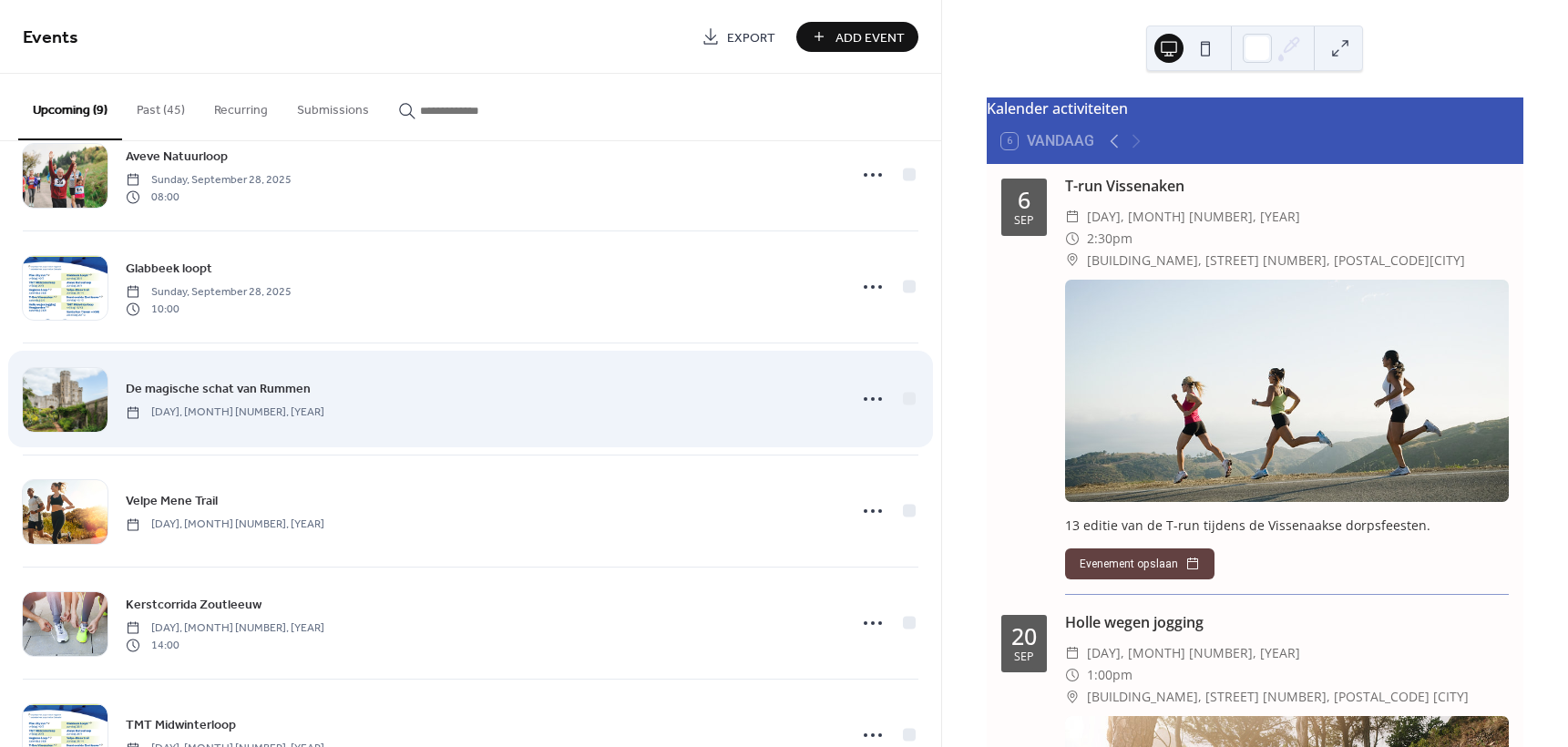 click on "[DAY], [MONTH] [NUMBER], [YEAR]" at bounding box center (225, 413) 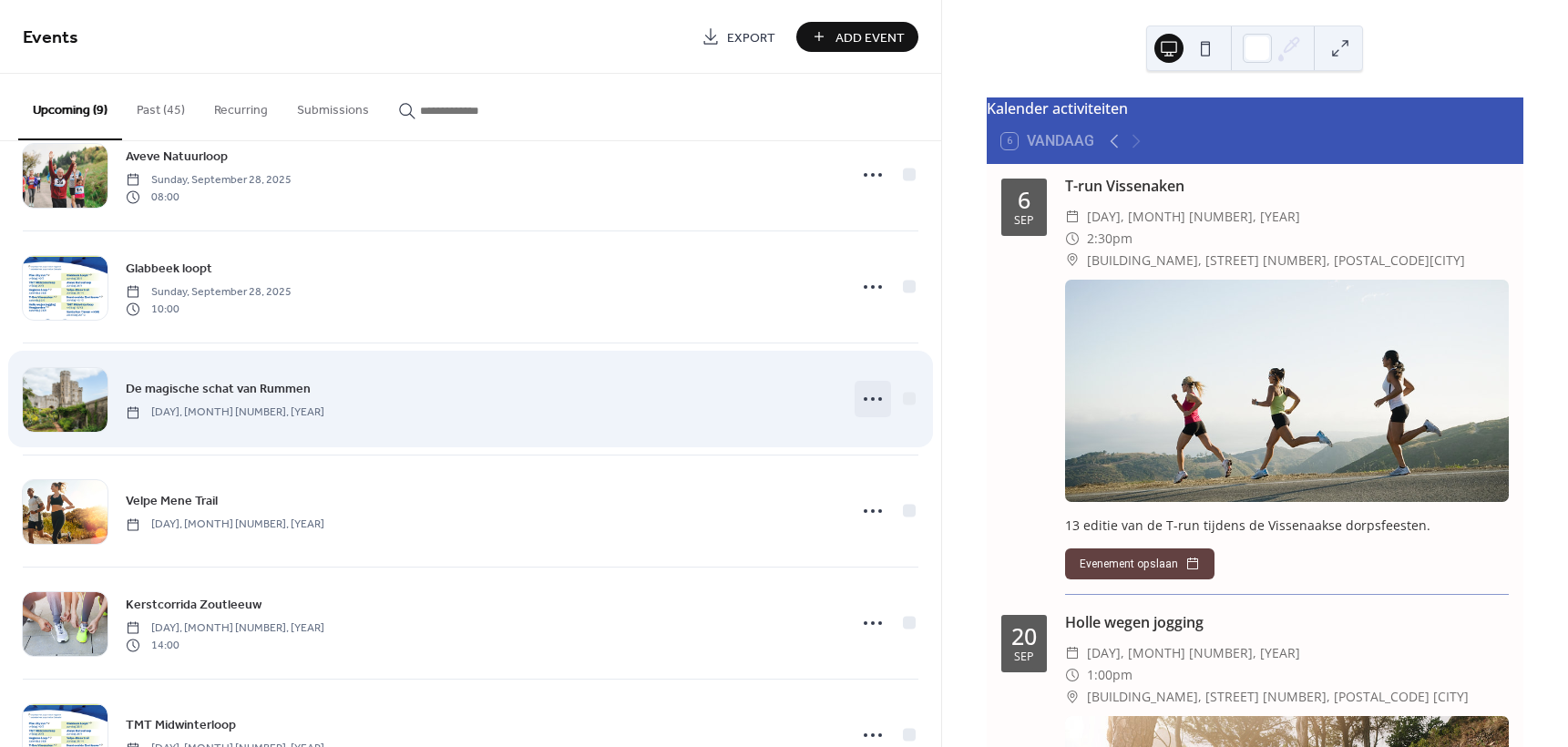 click 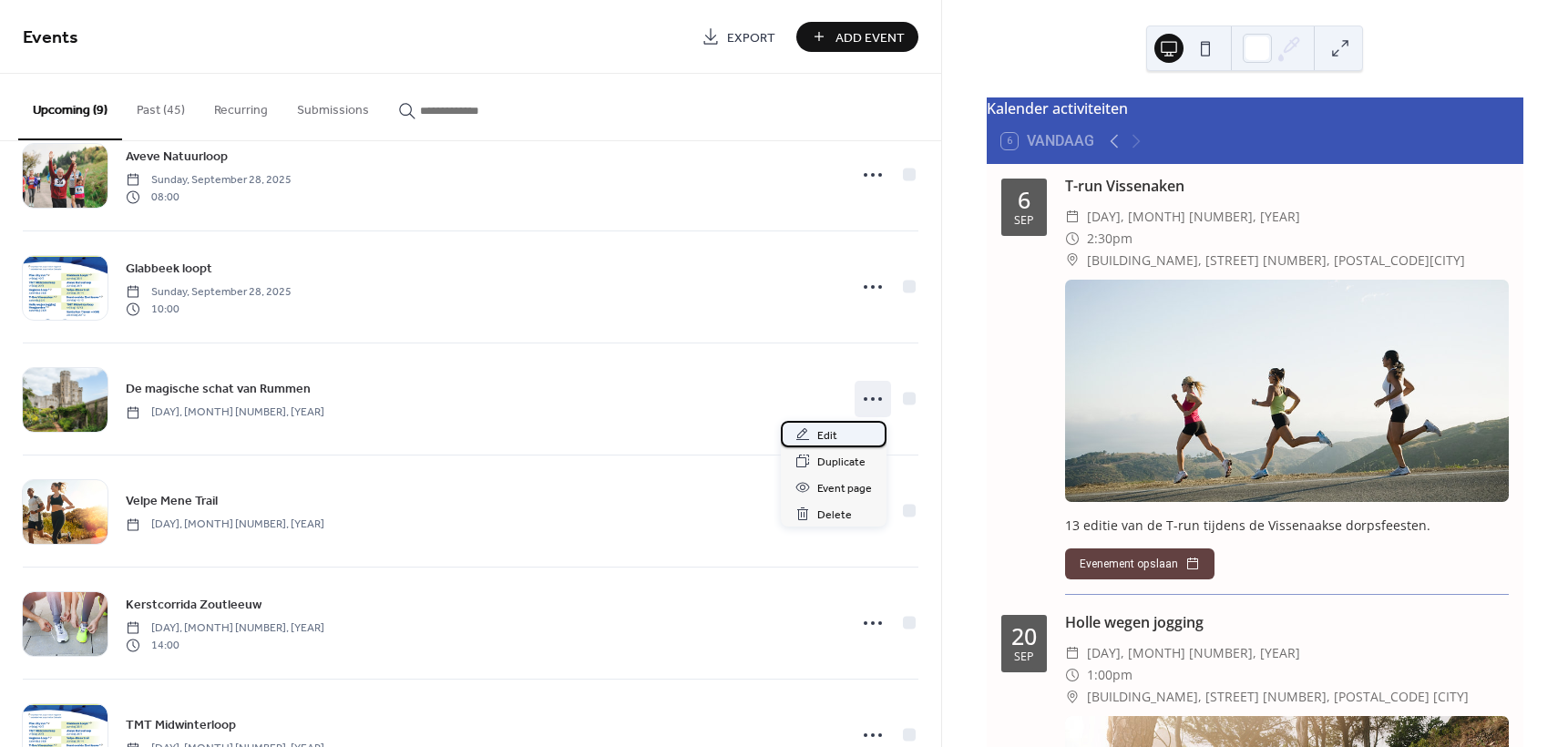 click on "Edit" at bounding box center (827, 435) 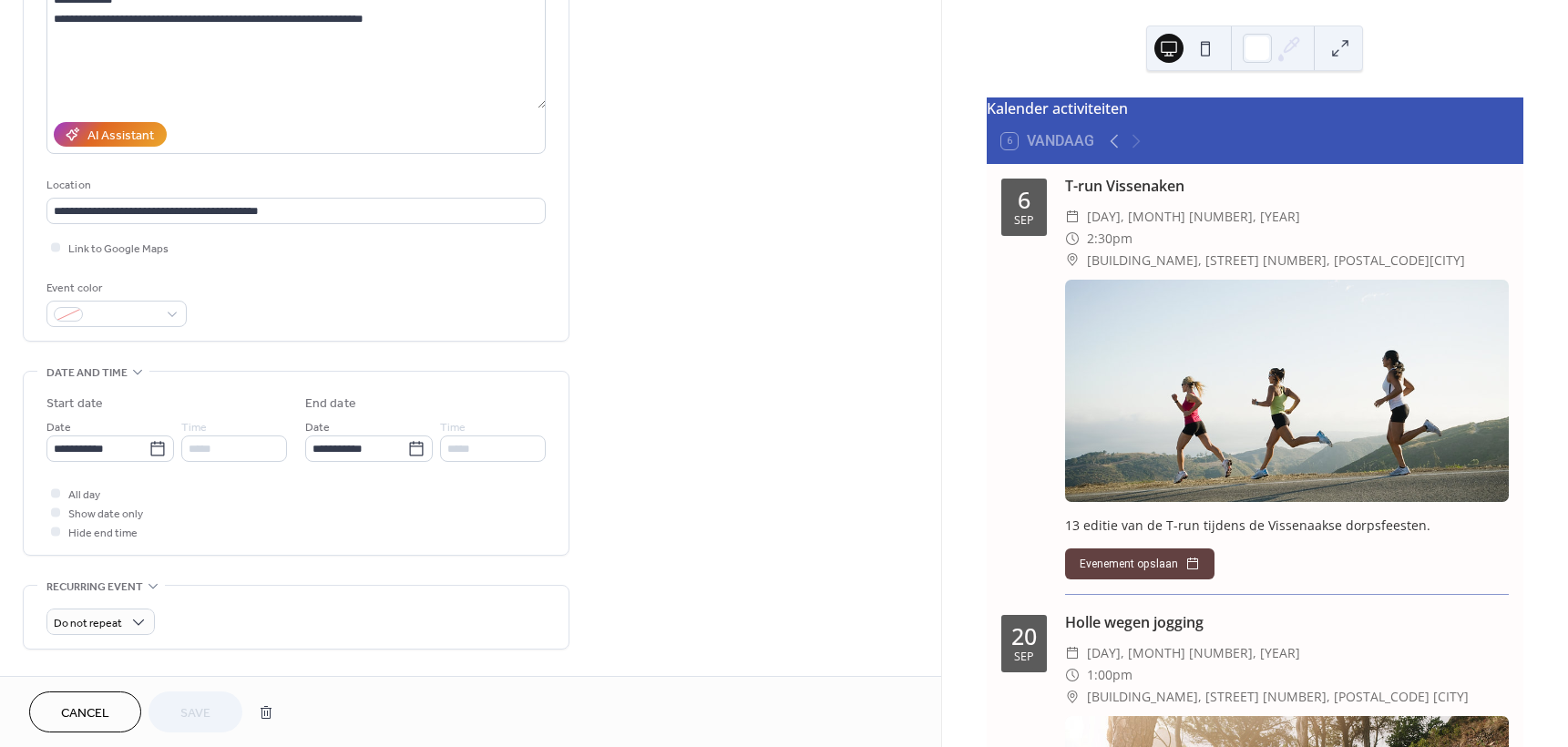 scroll, scrollTop: 170, scrollLeft: 0, axis: vertical 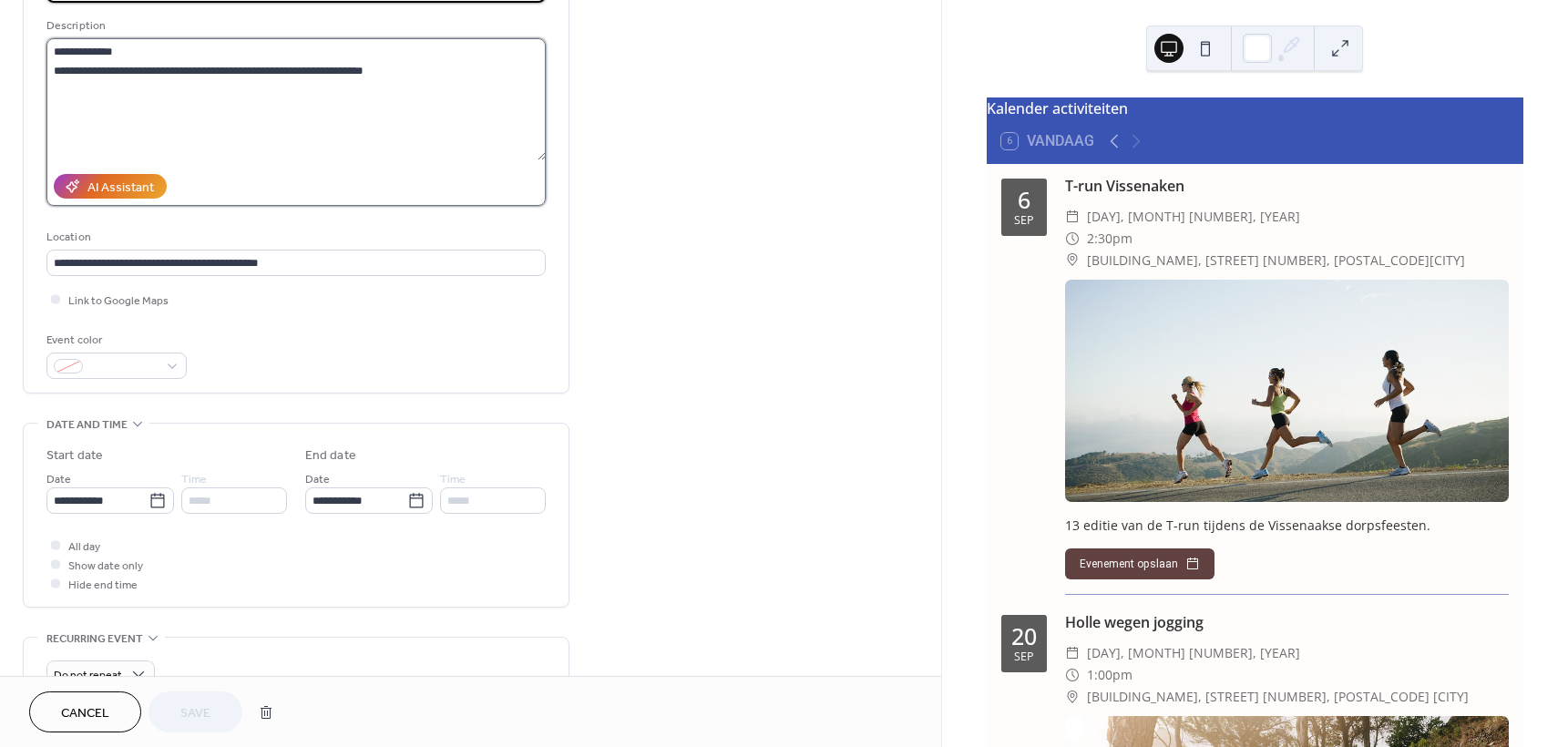 click on "**********" at bounding box center [296, 99] 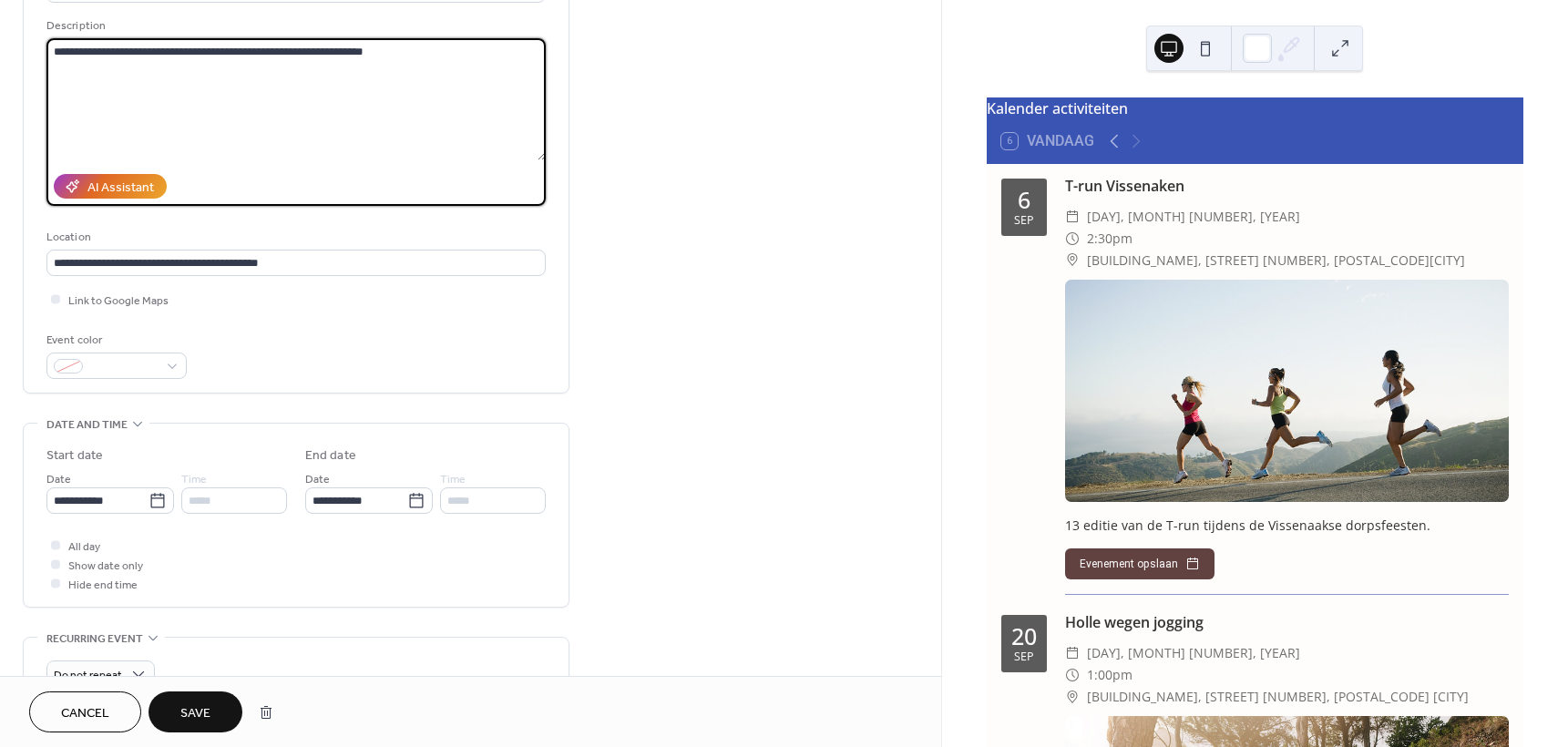 click on "**********" at bounding box center [296, 99] 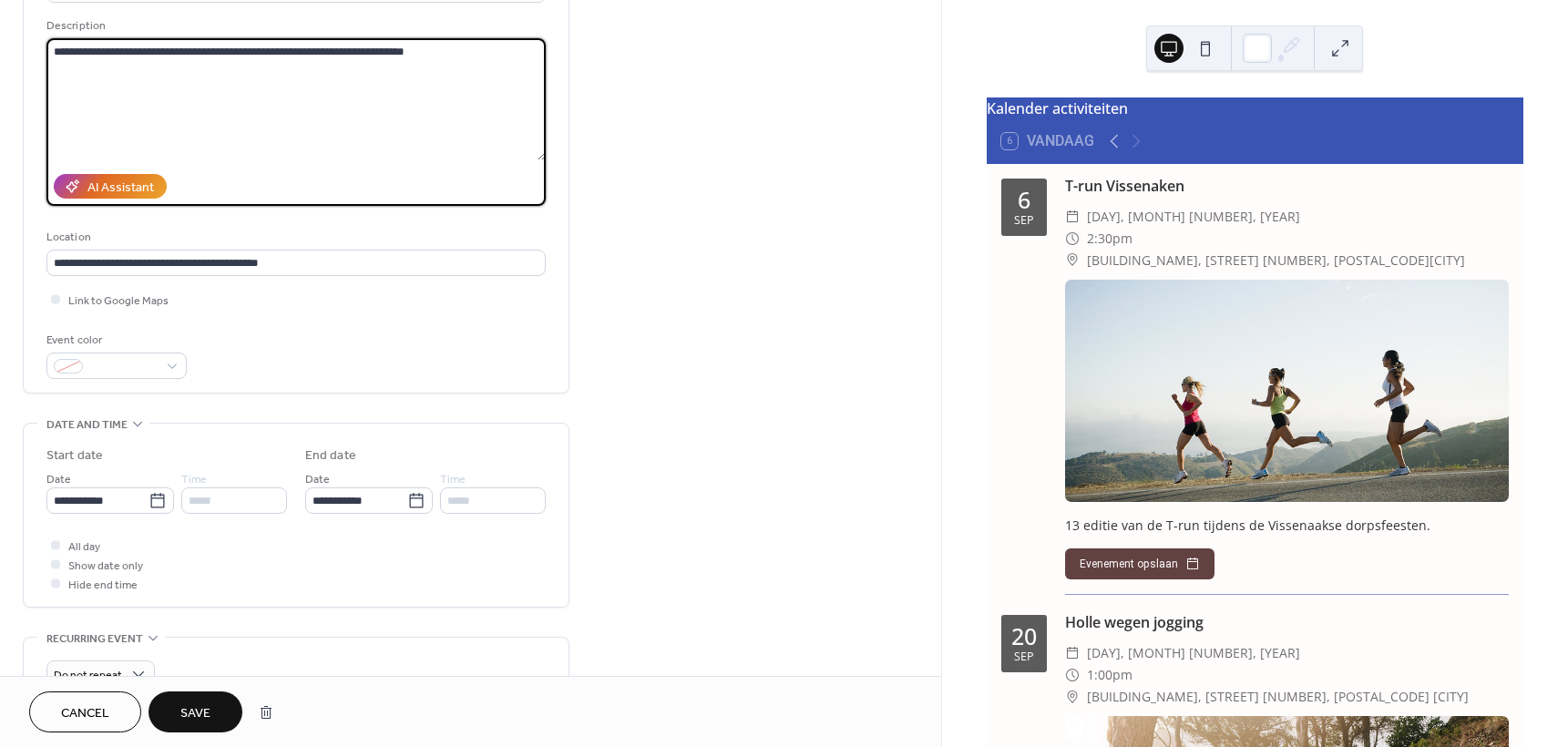 type on "**********" 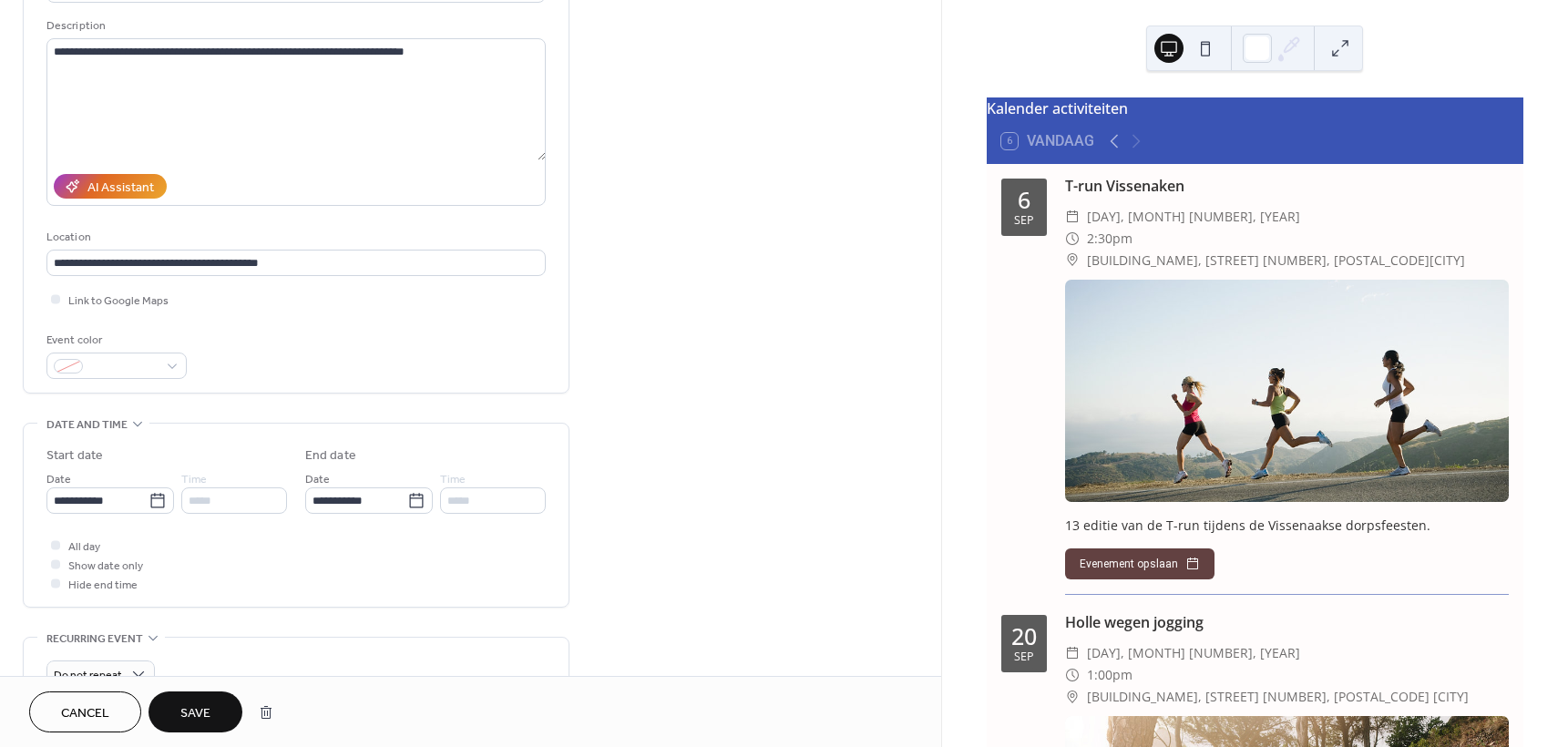 click on "*****" at bounding box center (234, 500) 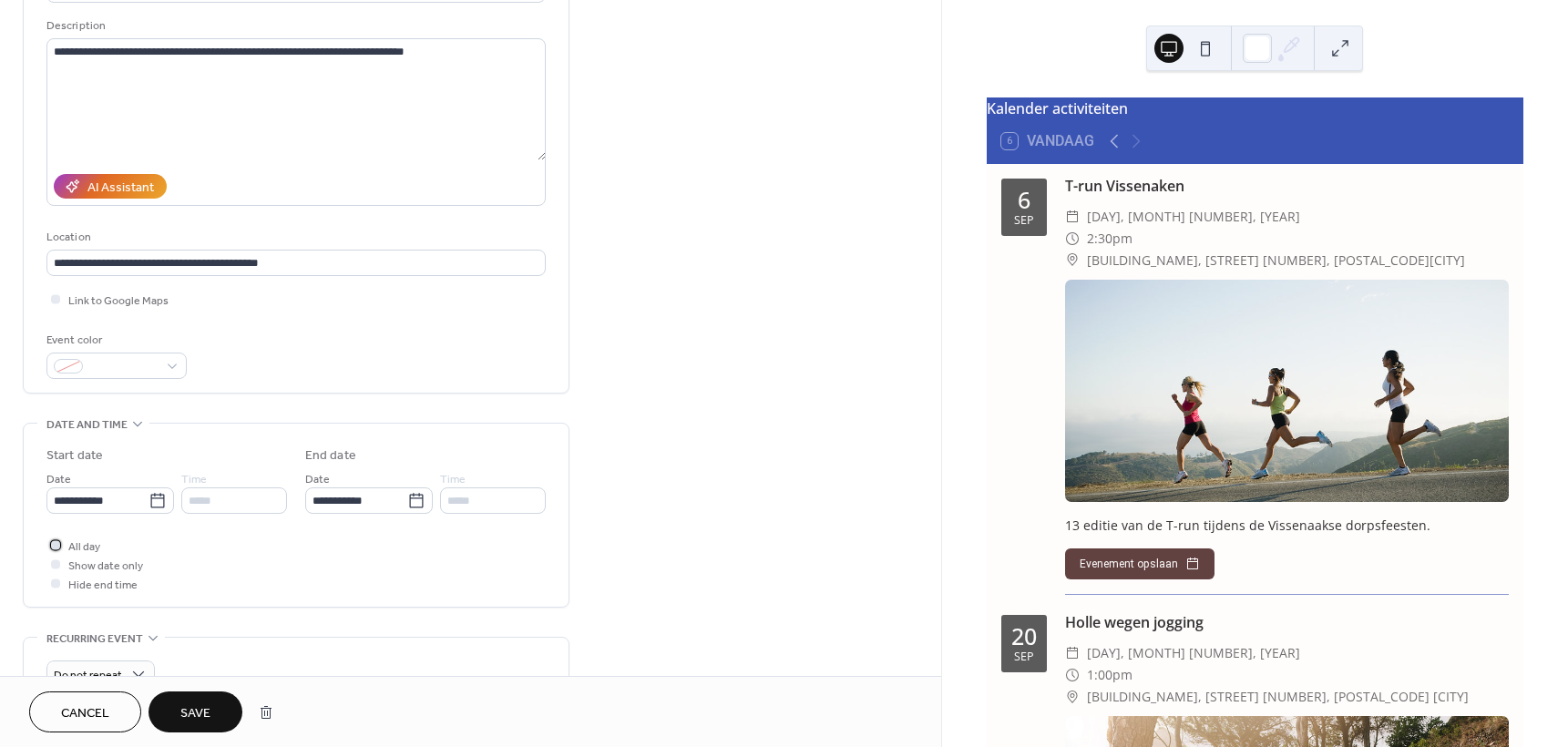 click 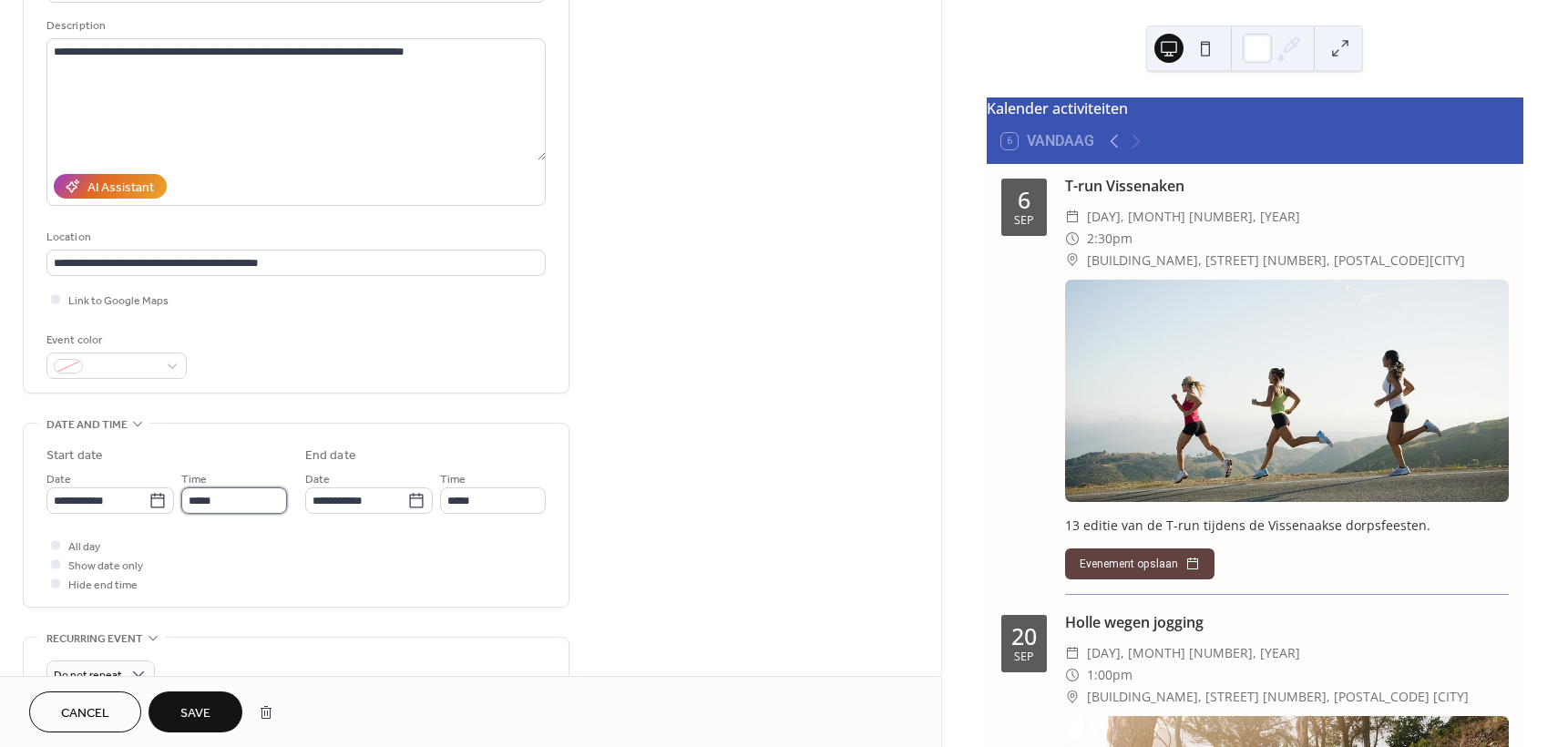 click on "*****" at bounding box center (234, 500) 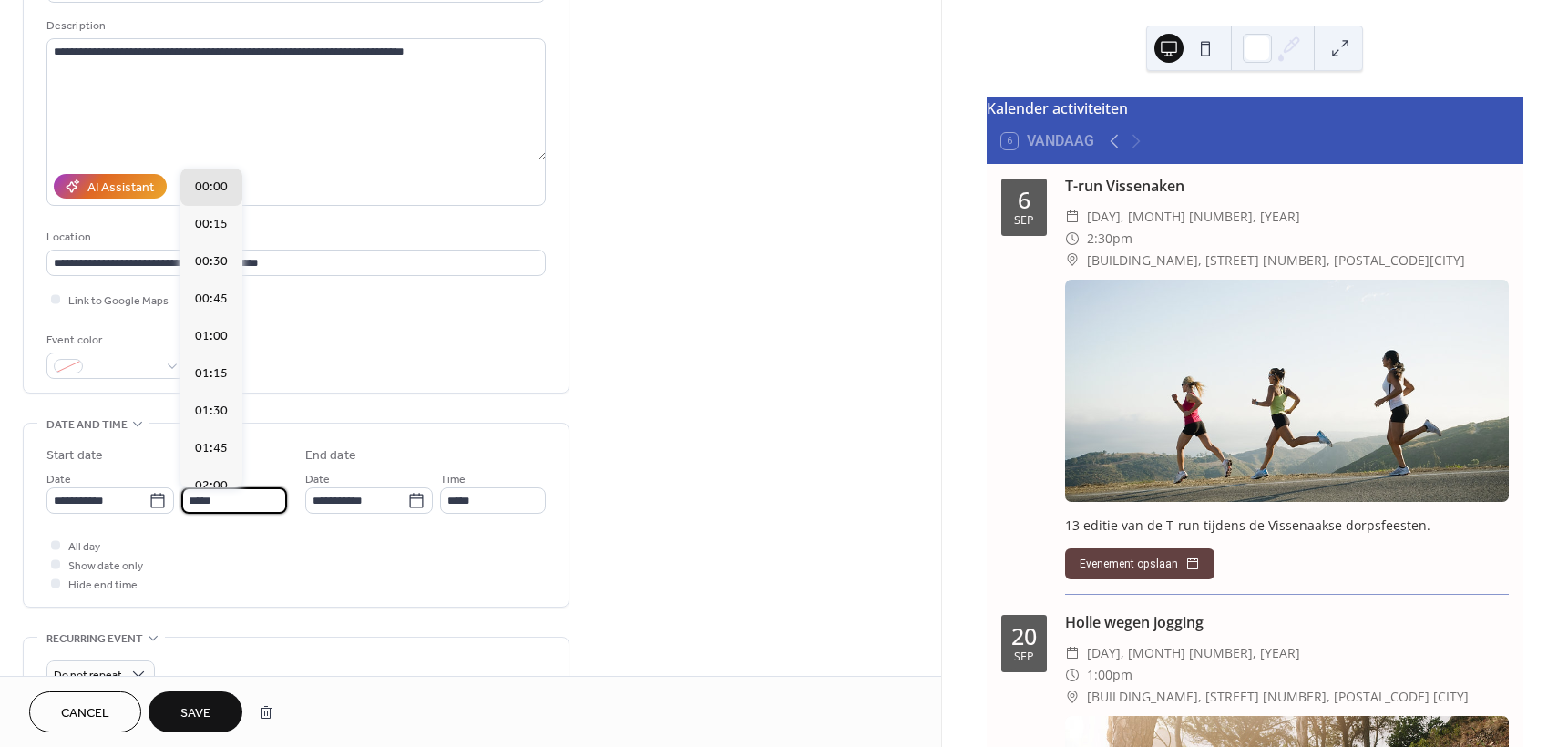 click on "*****" at bounding box center [234, 500] 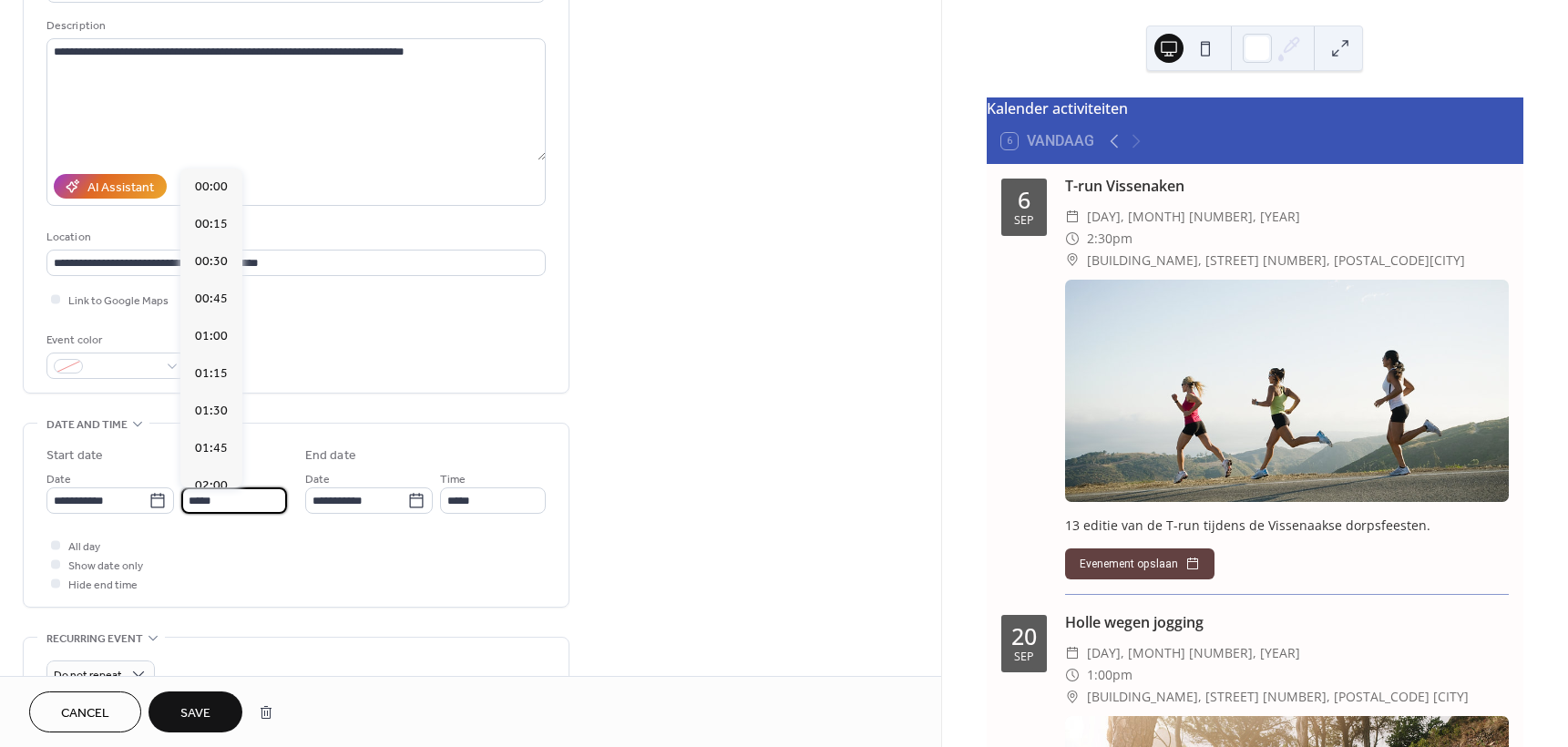 scroll, scrollTop: 1942, scrollLeft: 0, axis: vertical 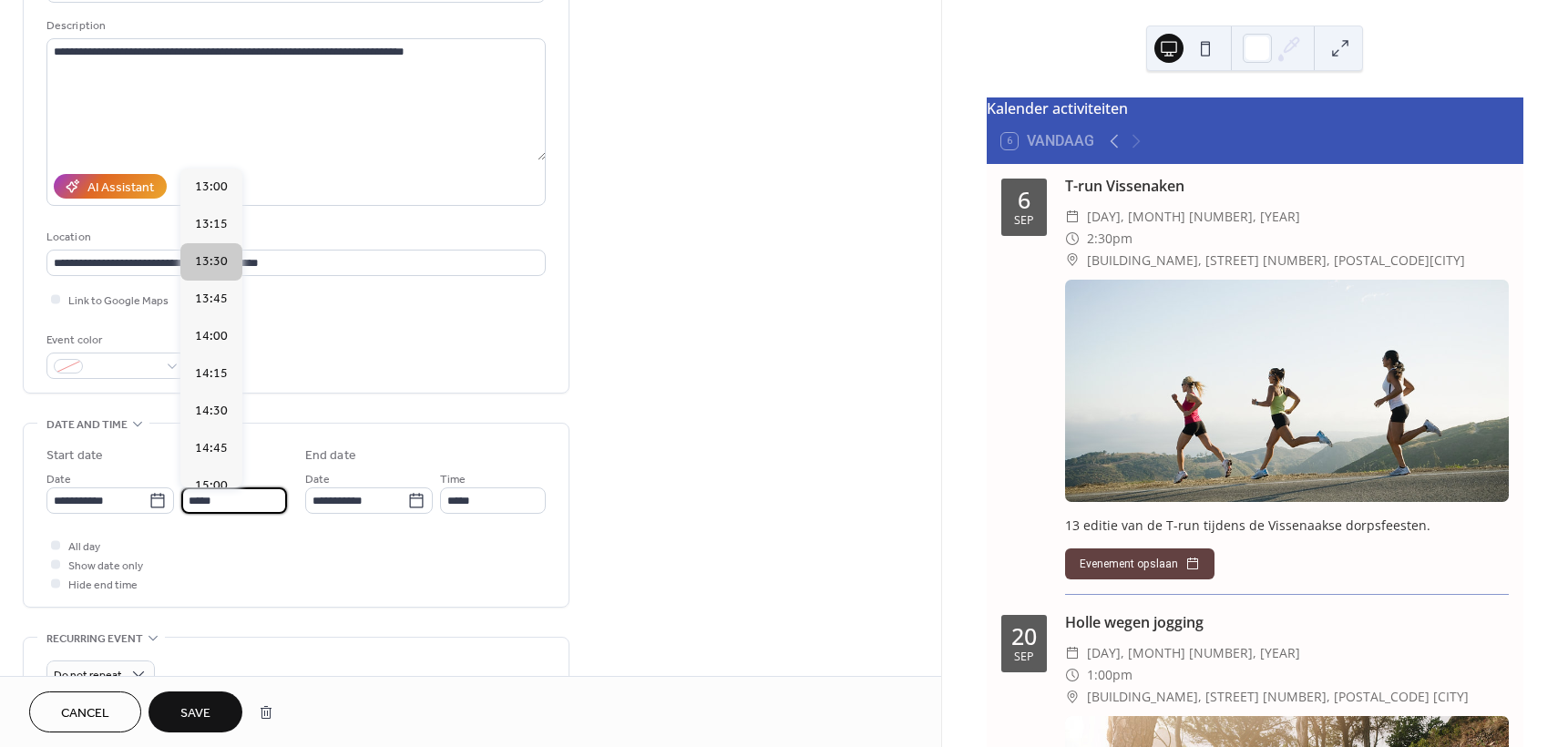 type on "*****" 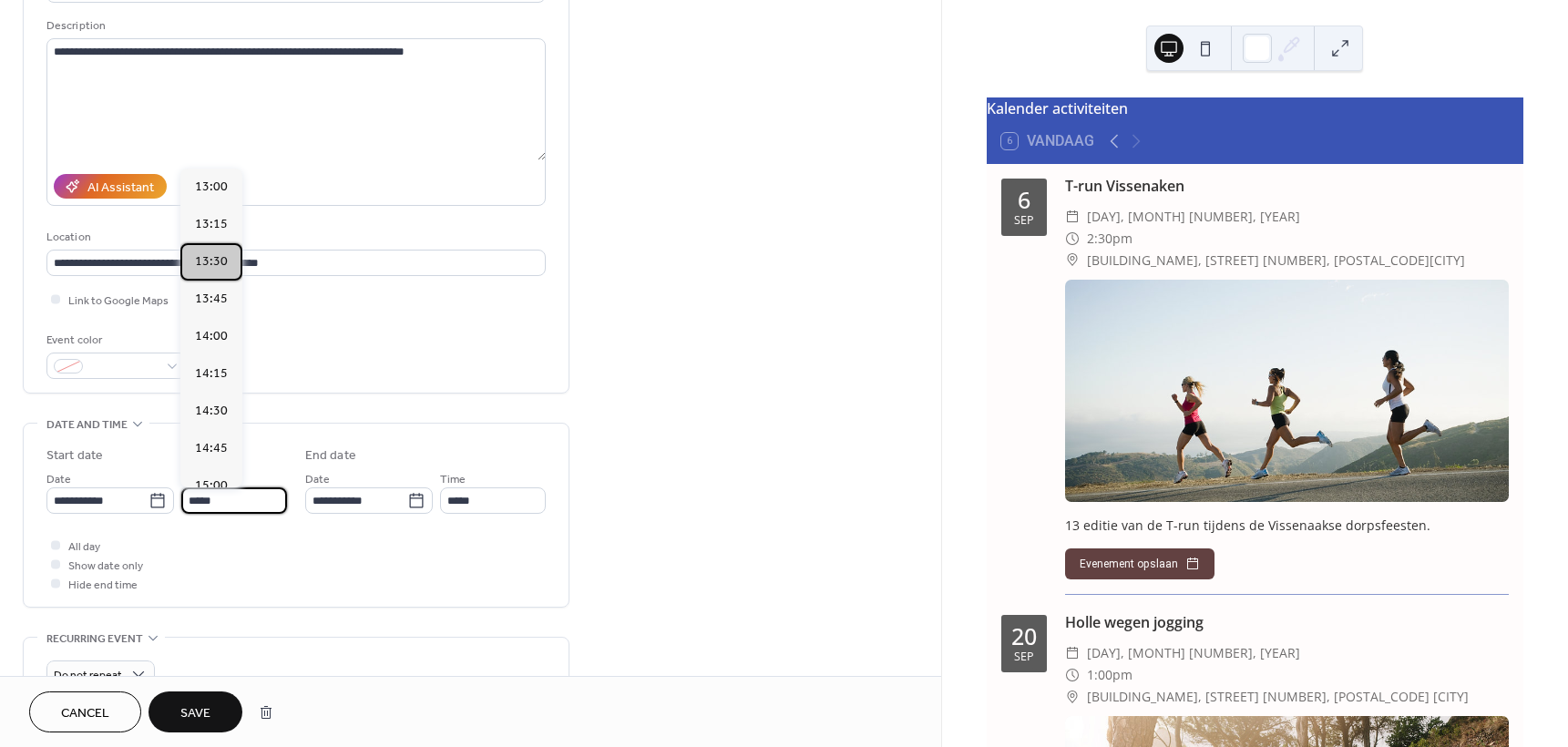 click on "13:30" at bounding box center [211, 261] 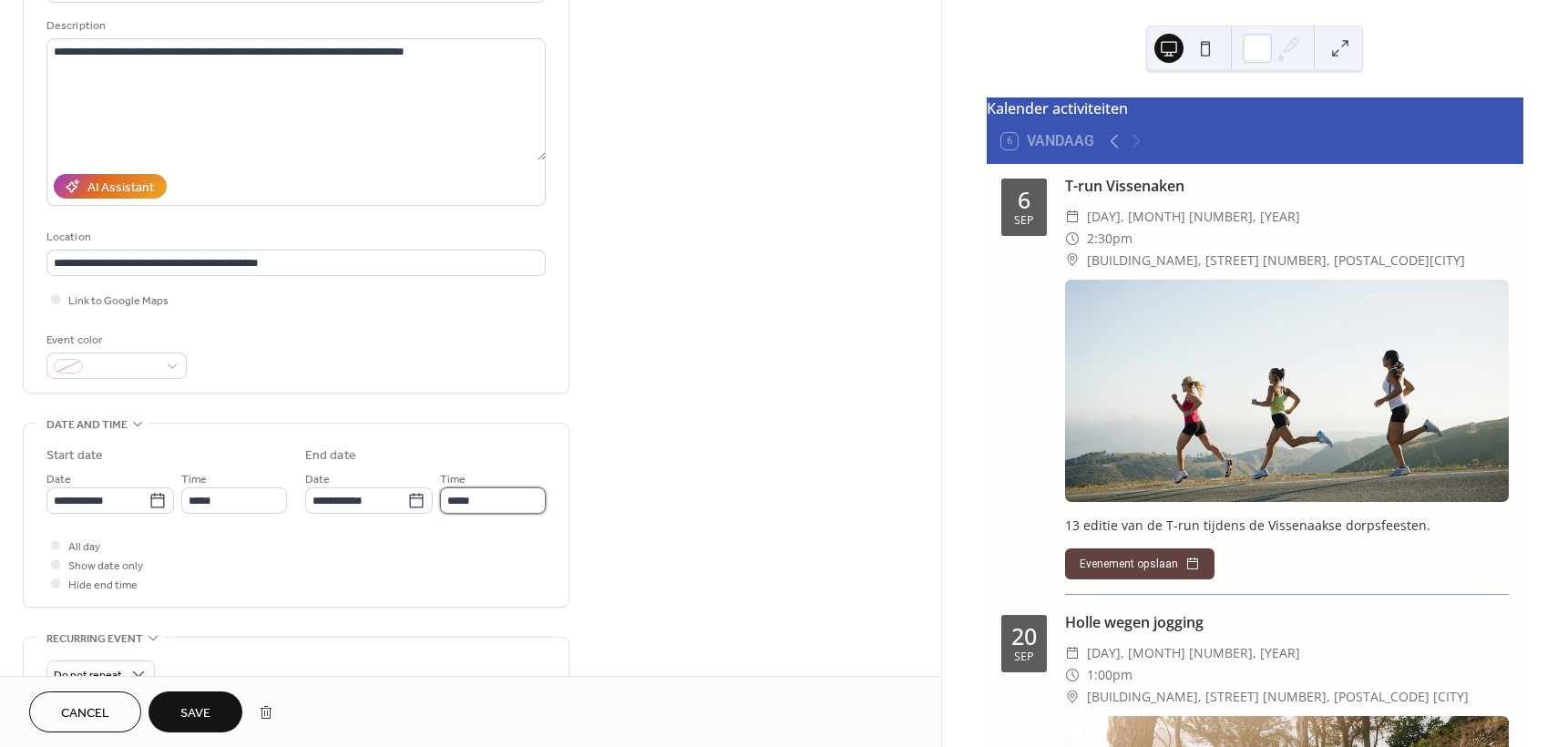 click on "*****" at bounding box center [493, 500] 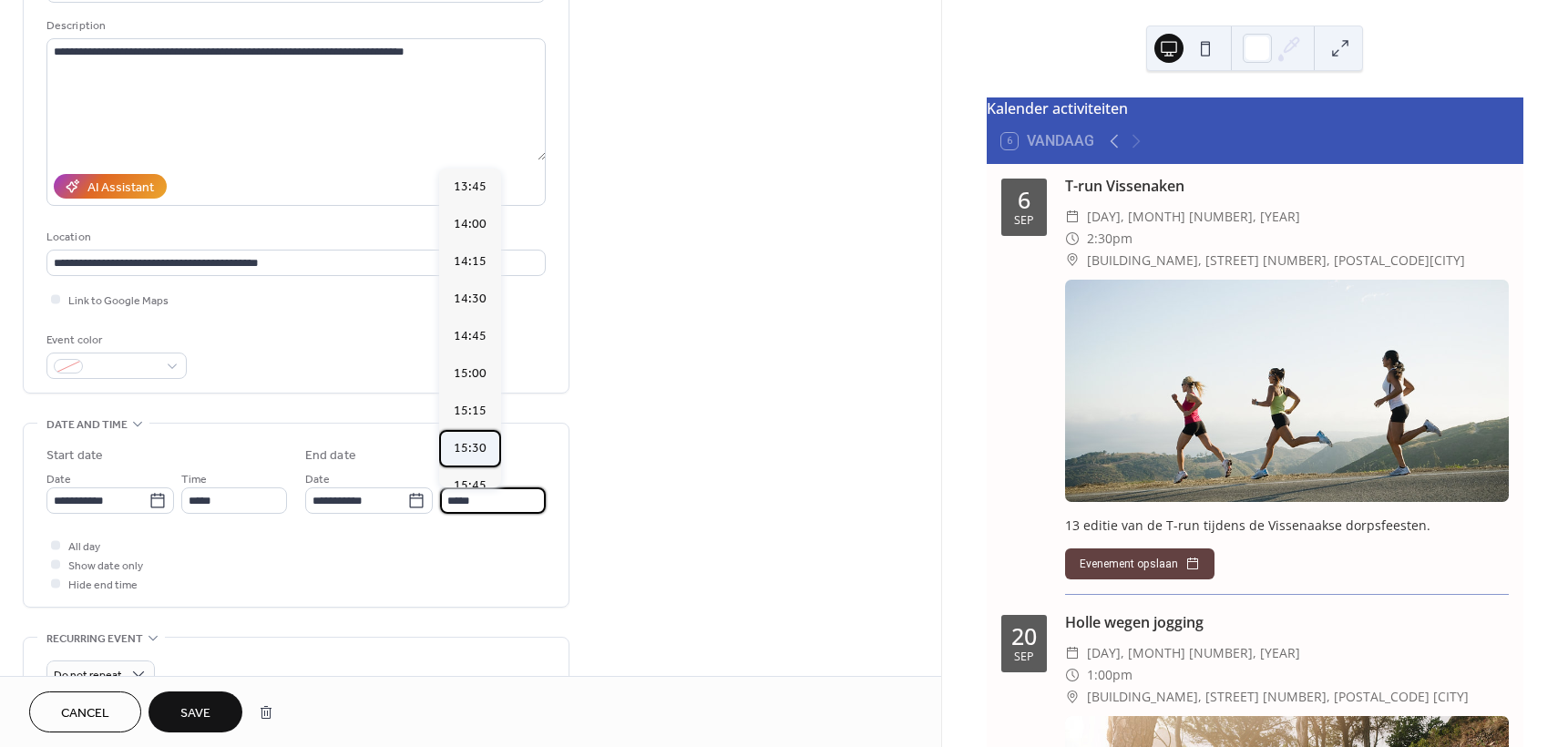 click on "15:30" at bounding box center (470, 448) 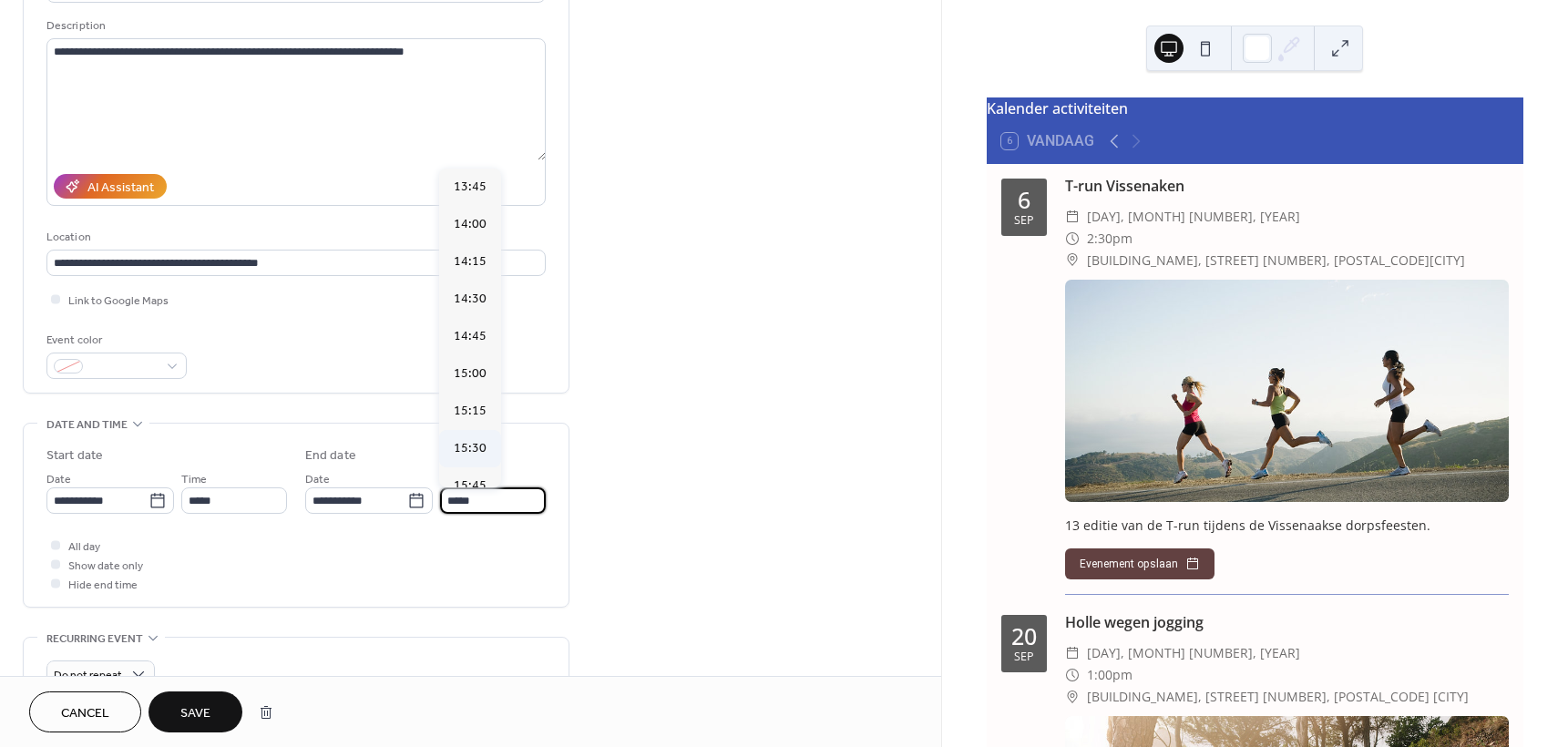 type on "*****" 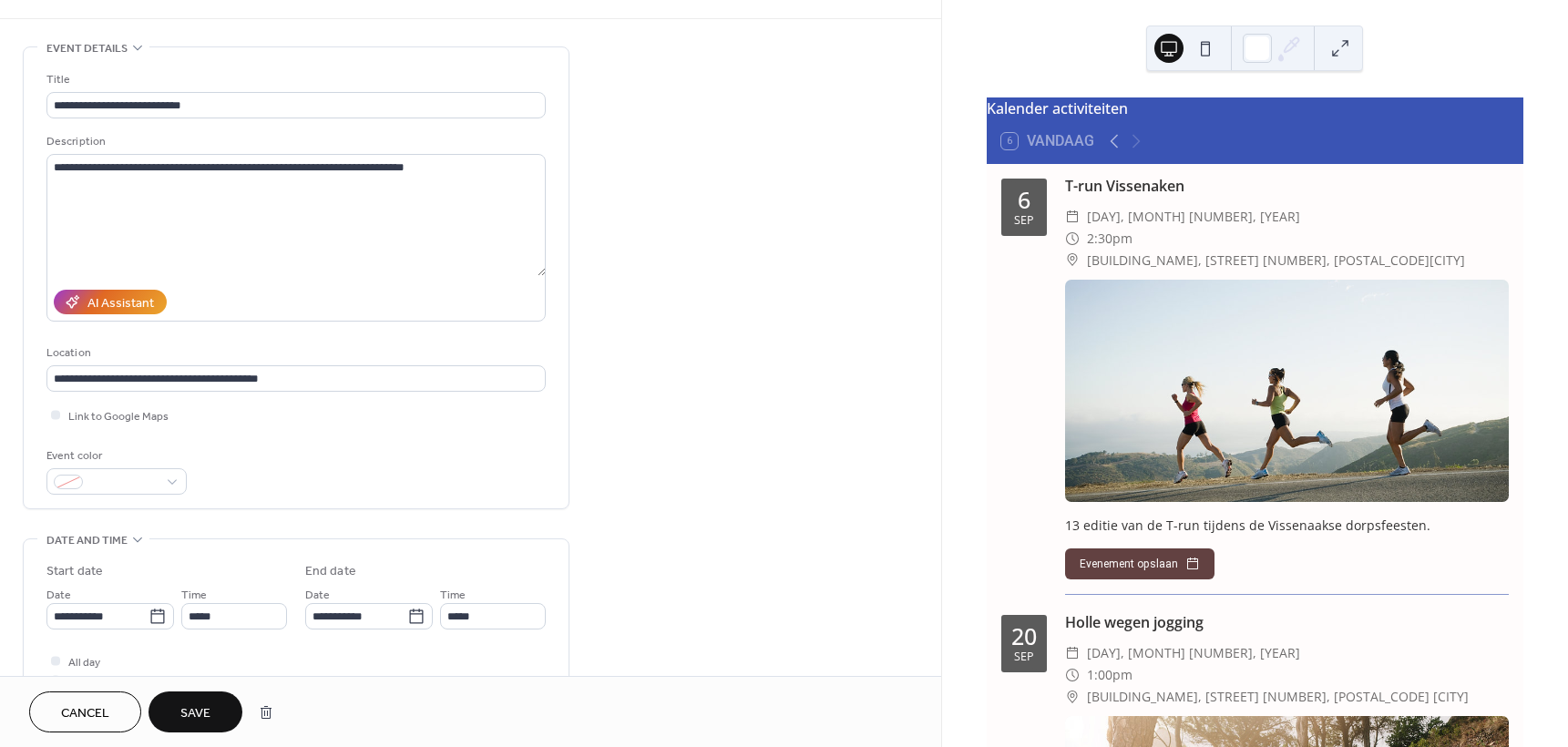 scroll, scrollTop: 0, scrollLeft: 0, axis: both 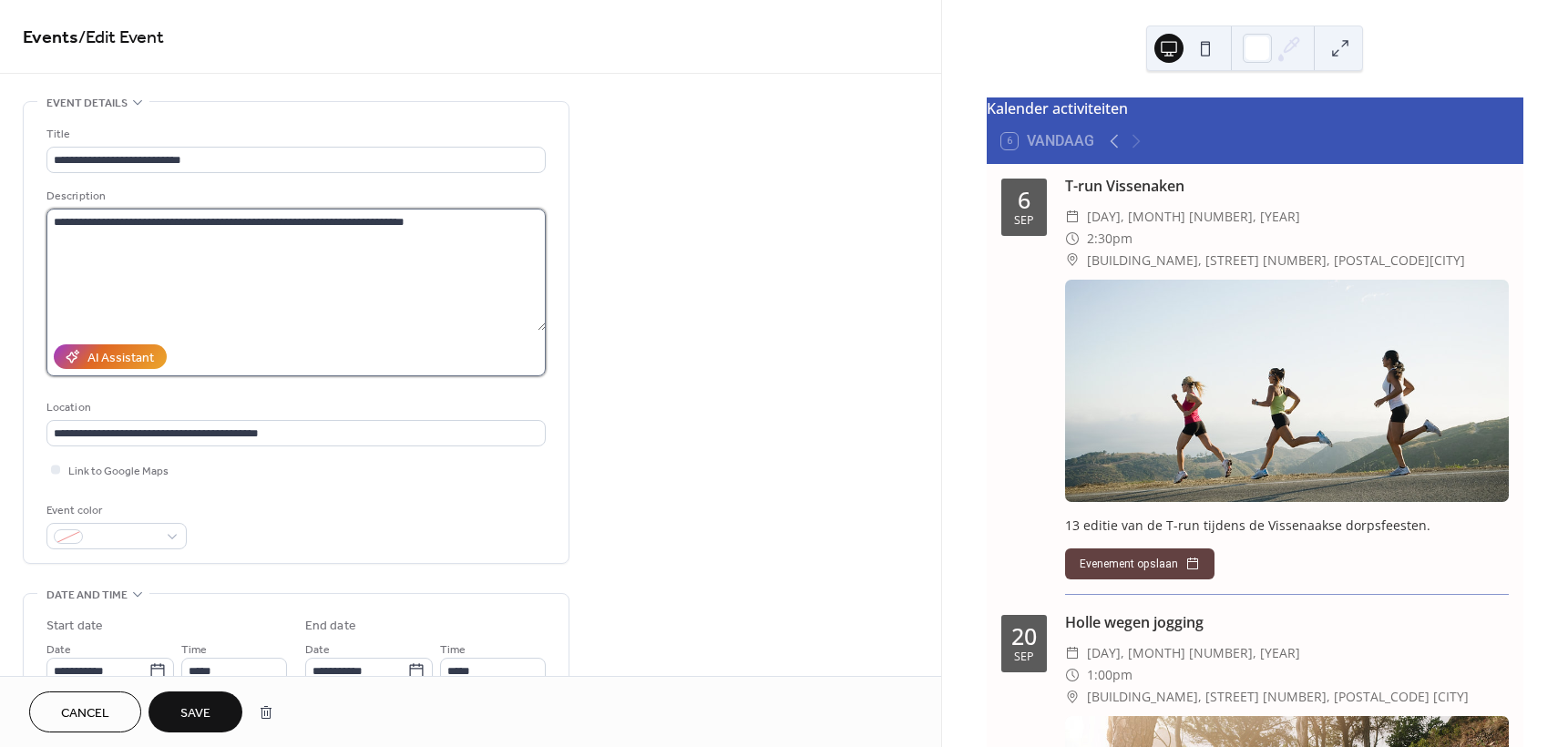 click on "**********" at bounding box center (296, 270) 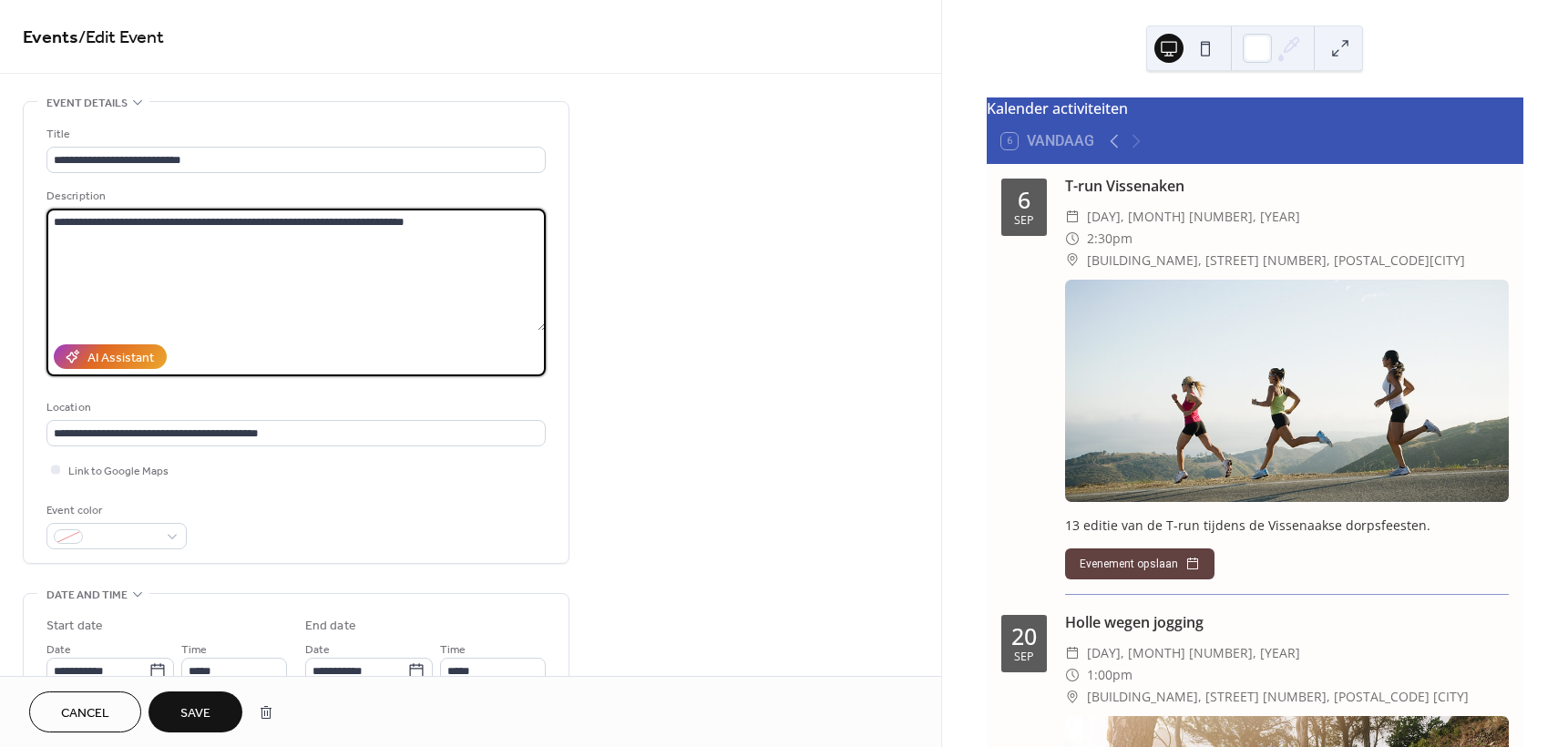 click on "**********" at bounding box center (296, 270) 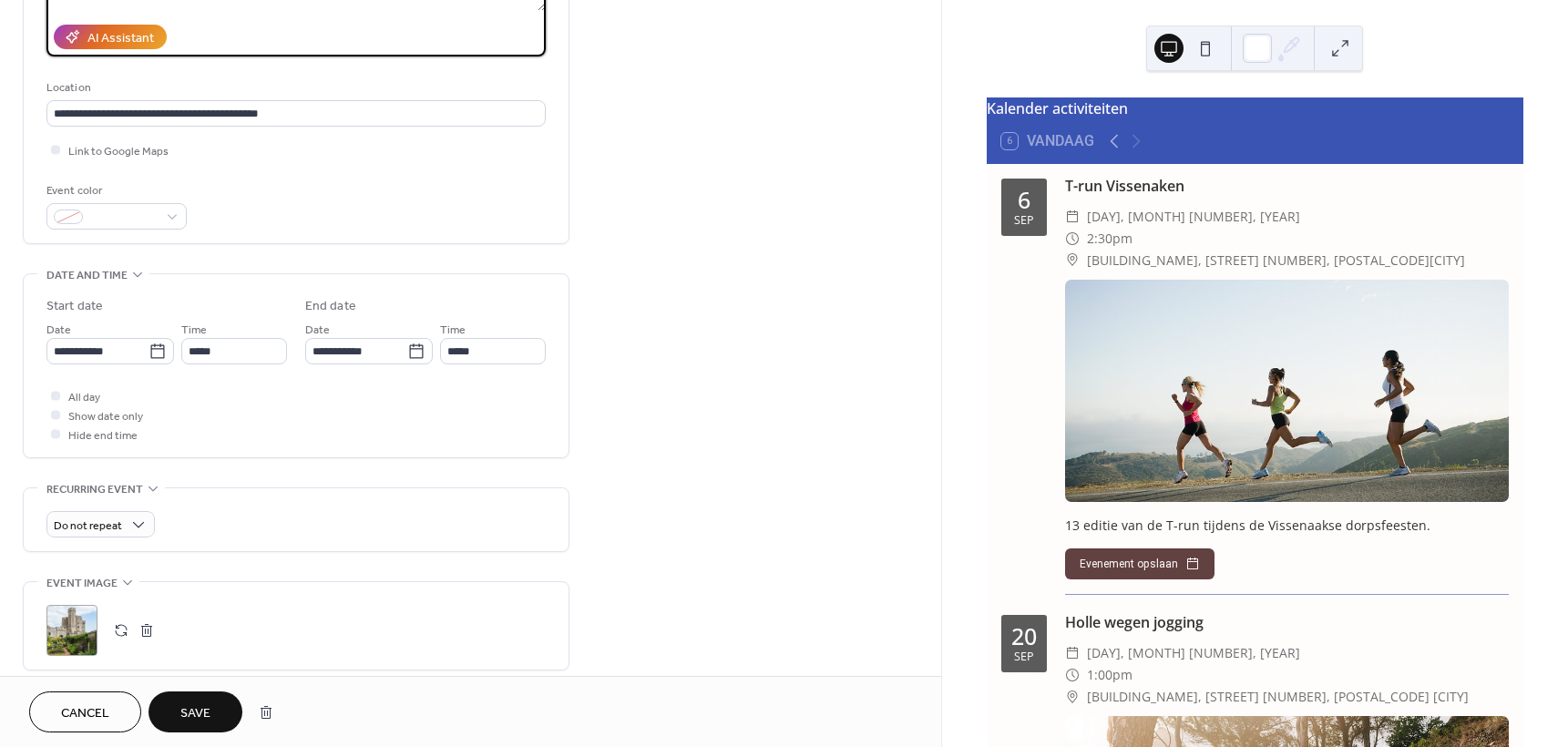 scroll, scrollTop: 364, scrollLeft: 0, axis: vertical 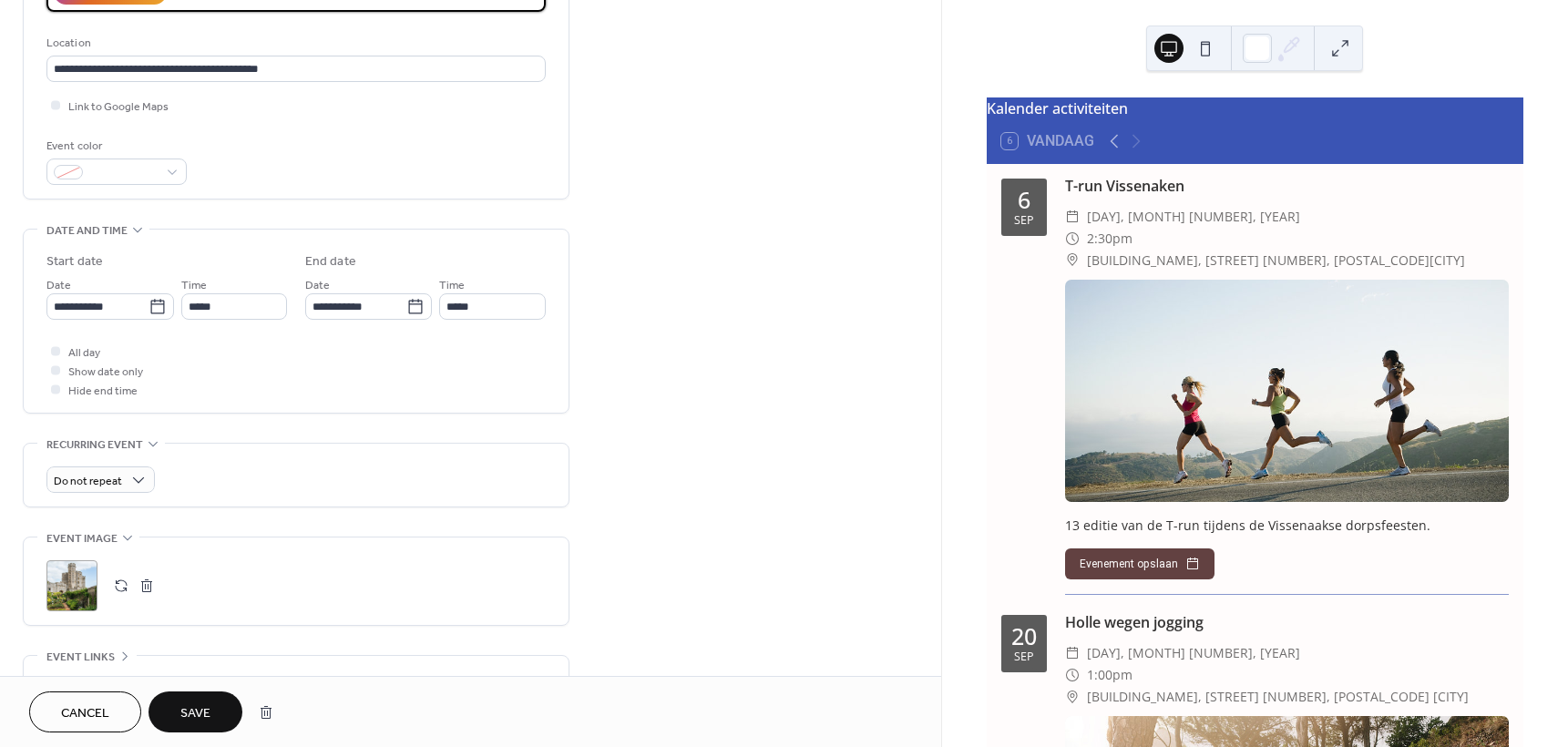 type on "**********" 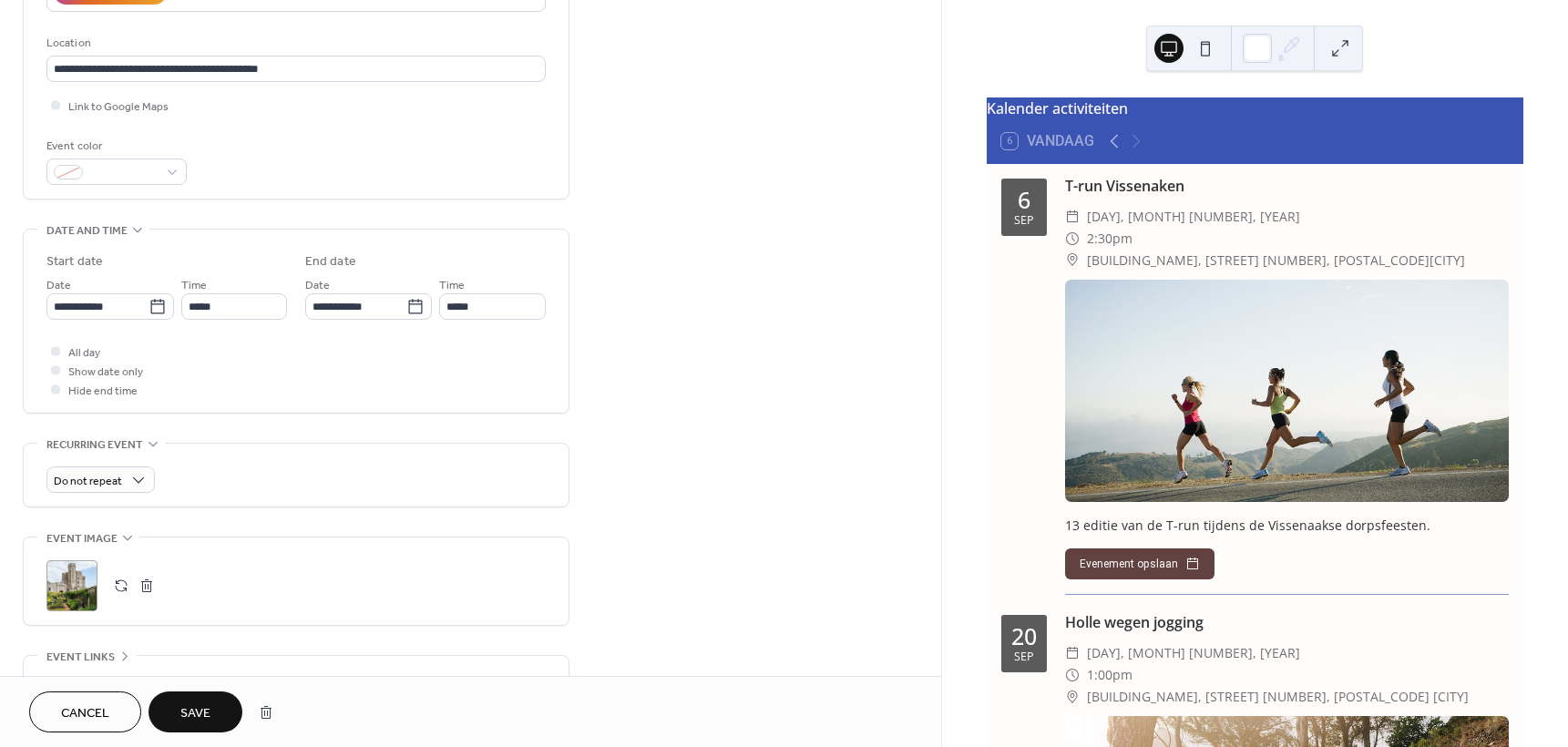 click on "Save" at bounding box center (195, 713) 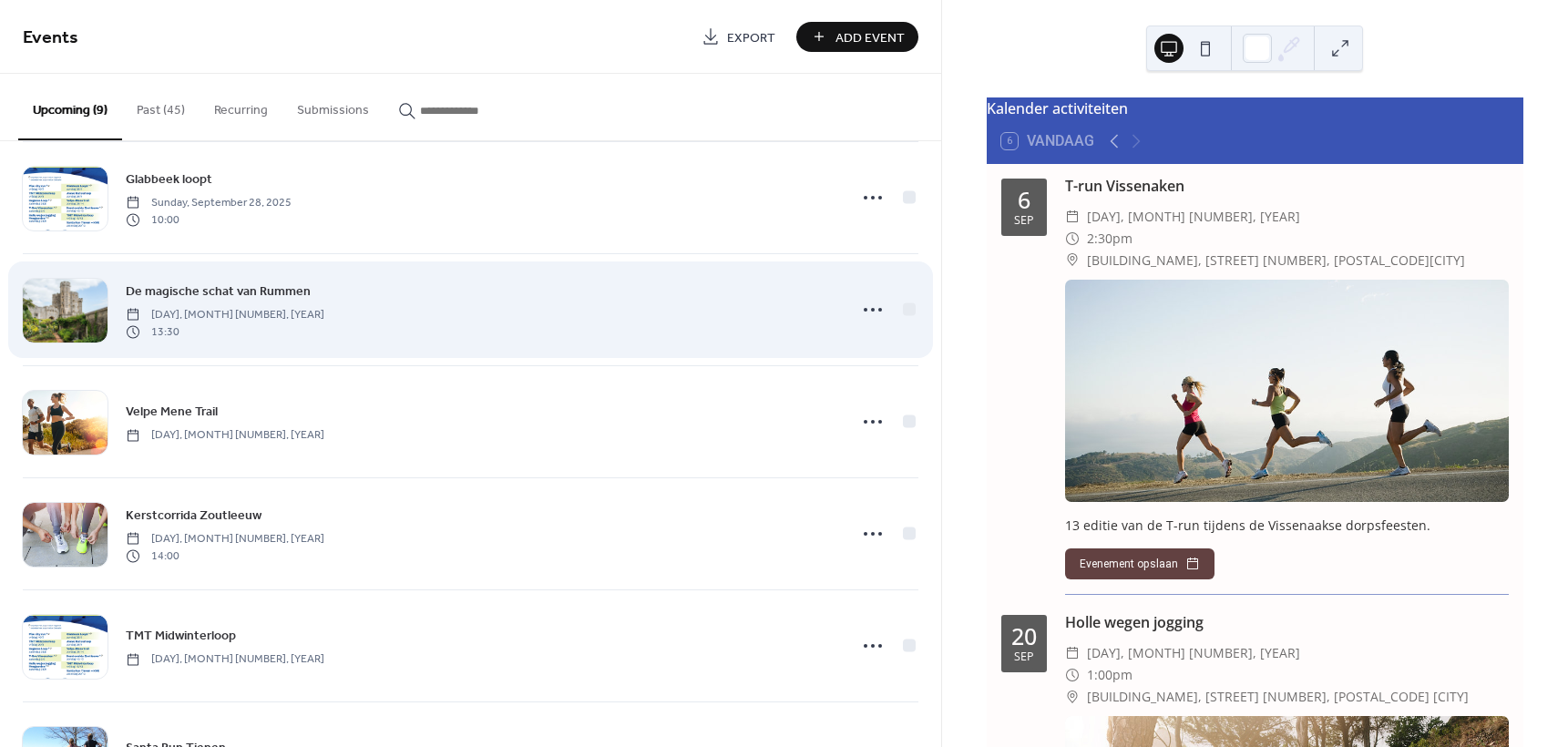 scroll, scrollTop: 364, scrollLeft: 0, axis: vertical 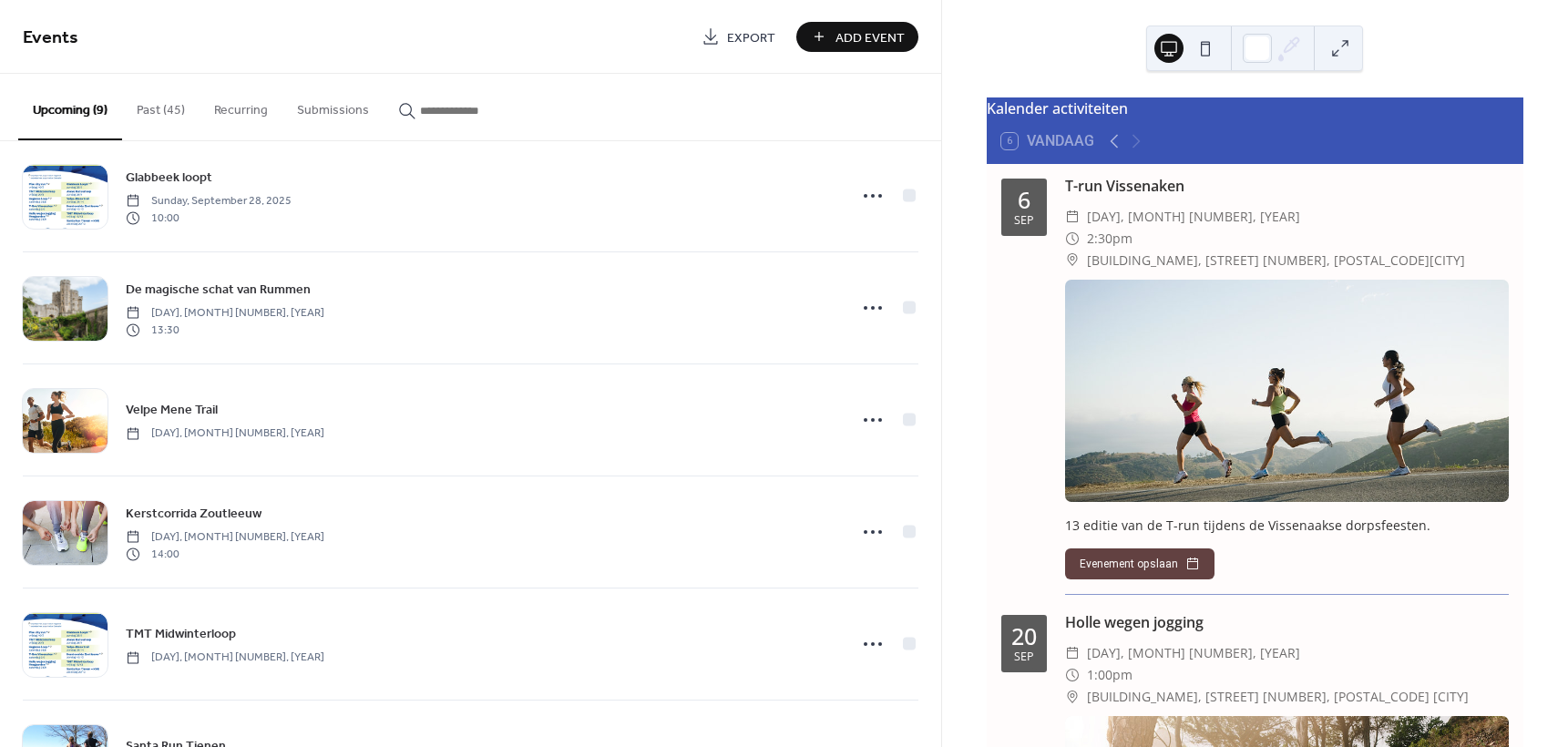 click on "Add Event" at bounding box center [870, 37] 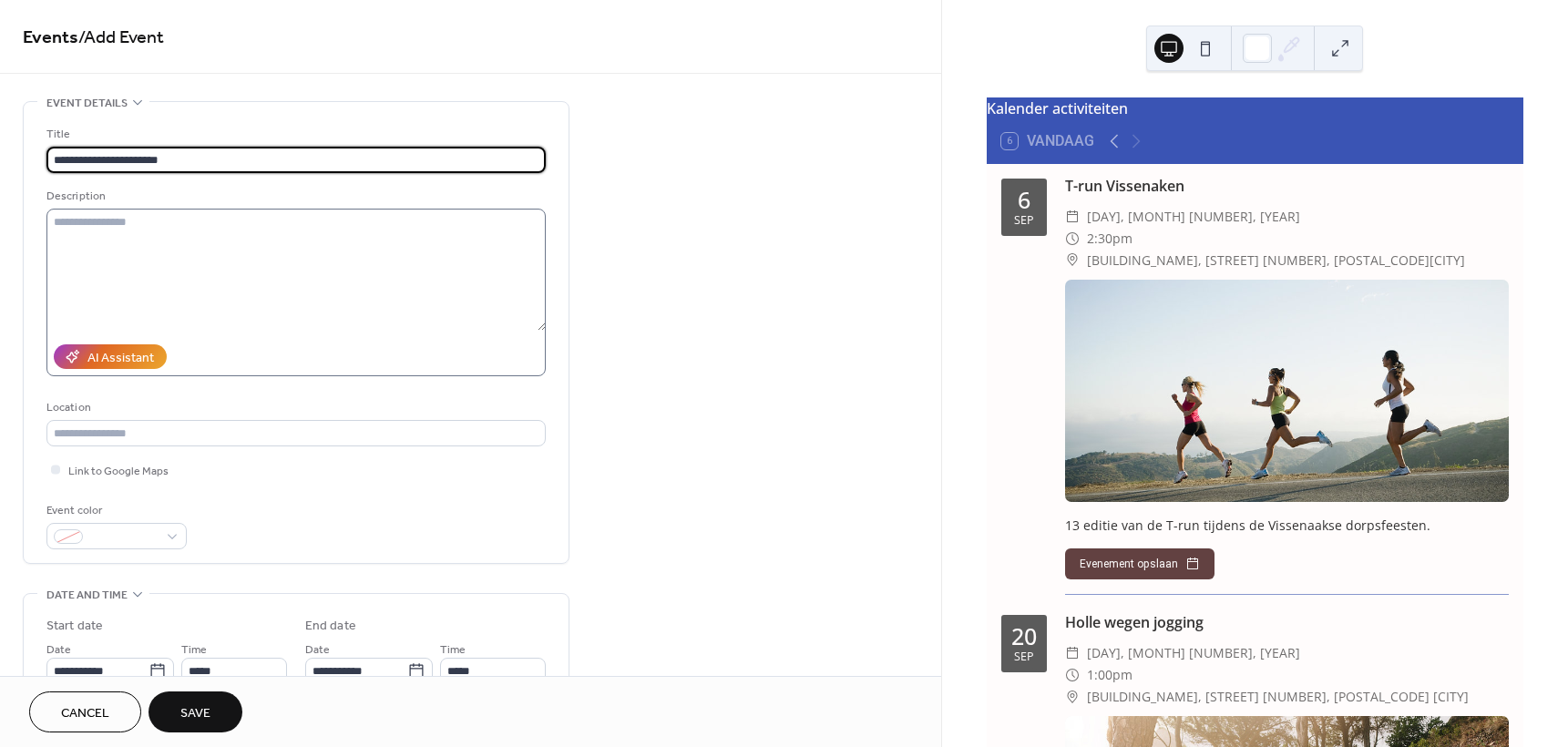 type on "**********" 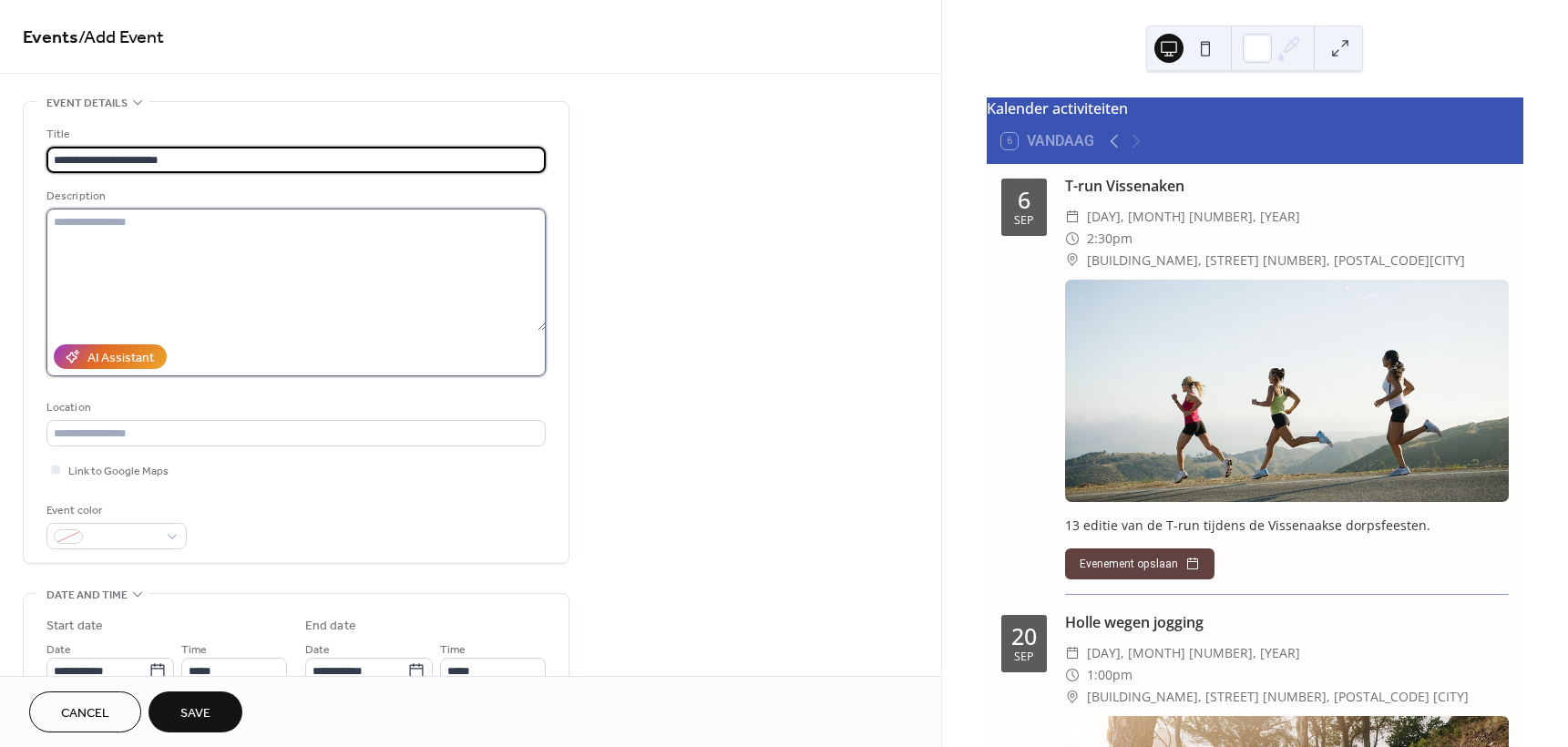 click at bounding box center [296, 270] 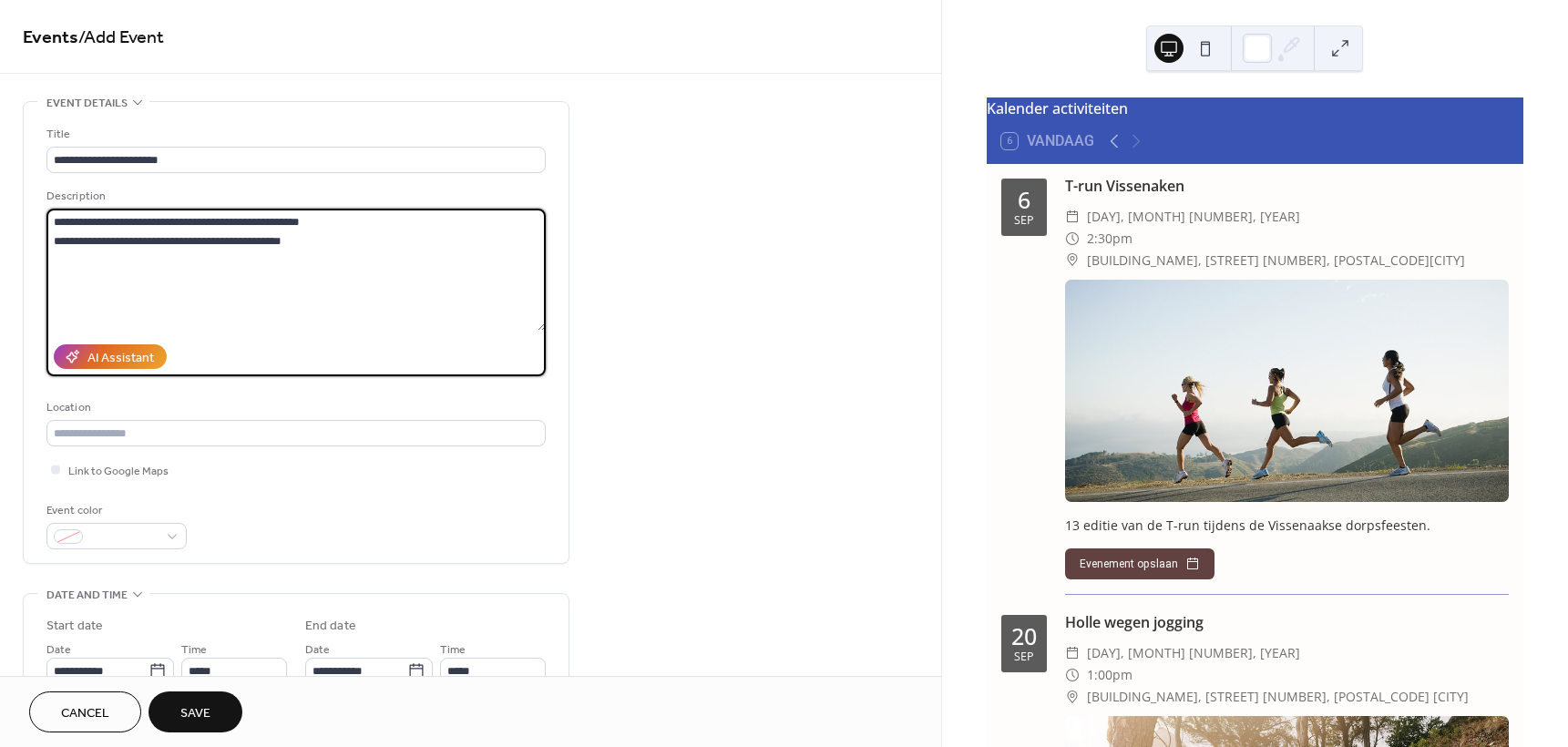 click on "**********" at bounding box center (296, 270) 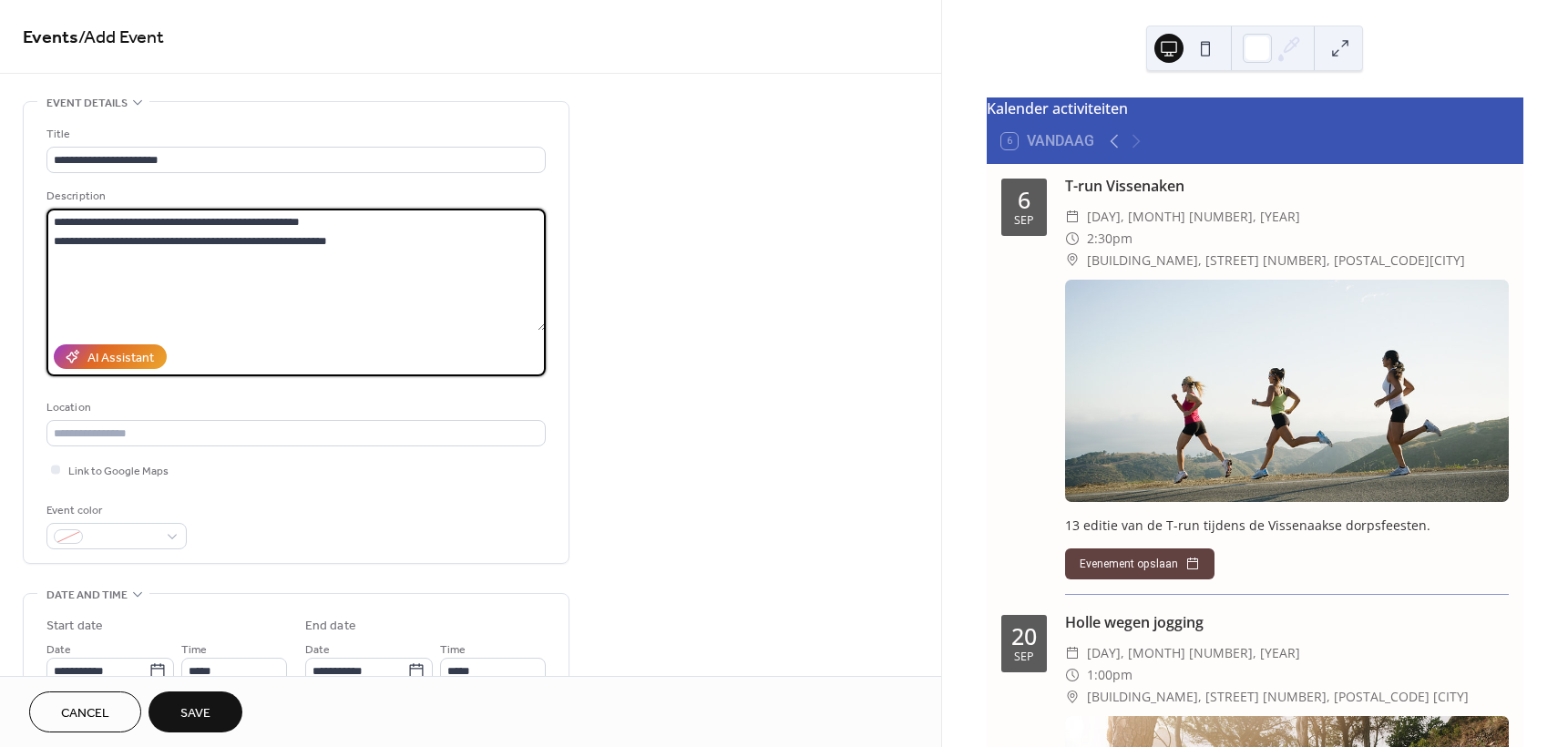 click on "**********" at bounding box center [296, 270] 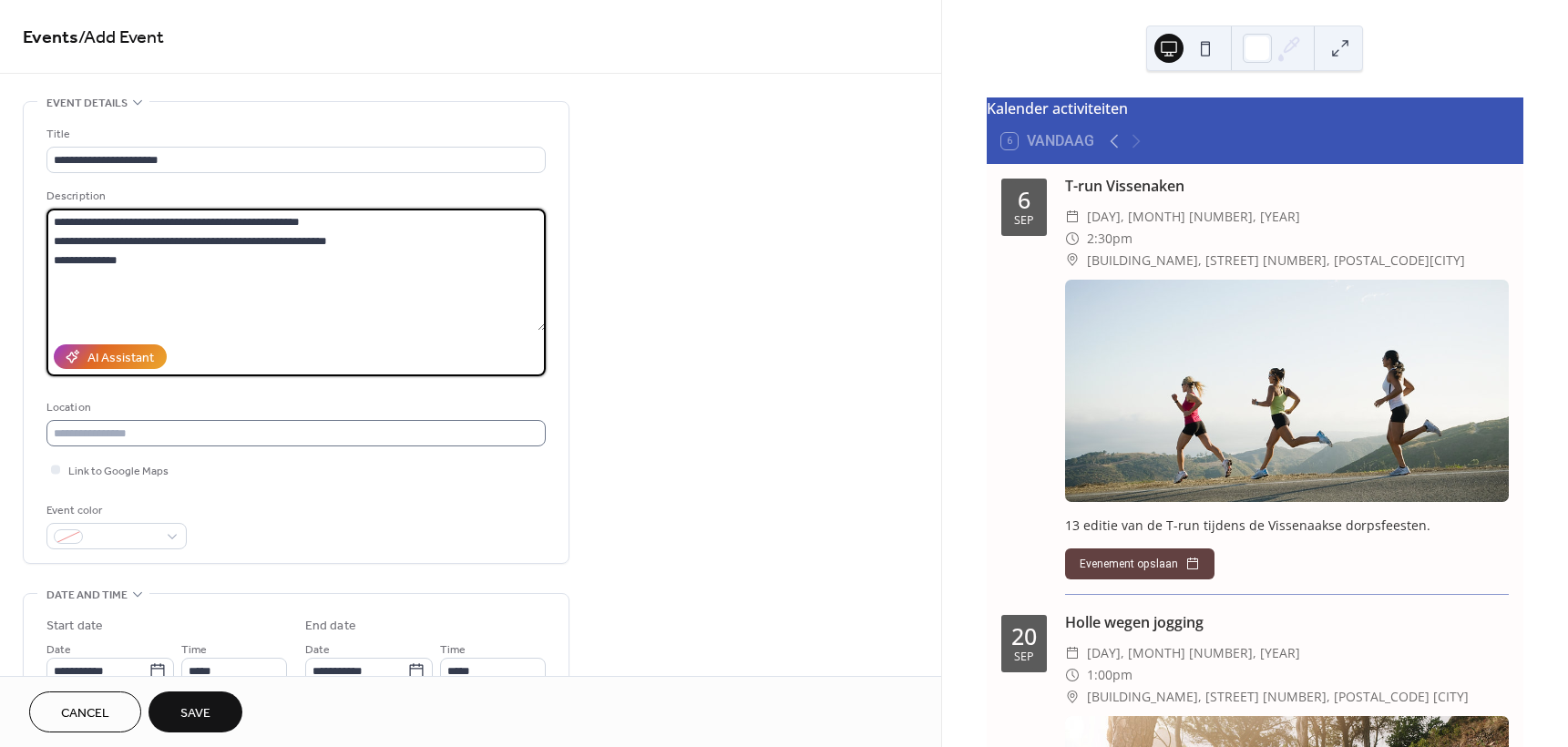 type on "**********" 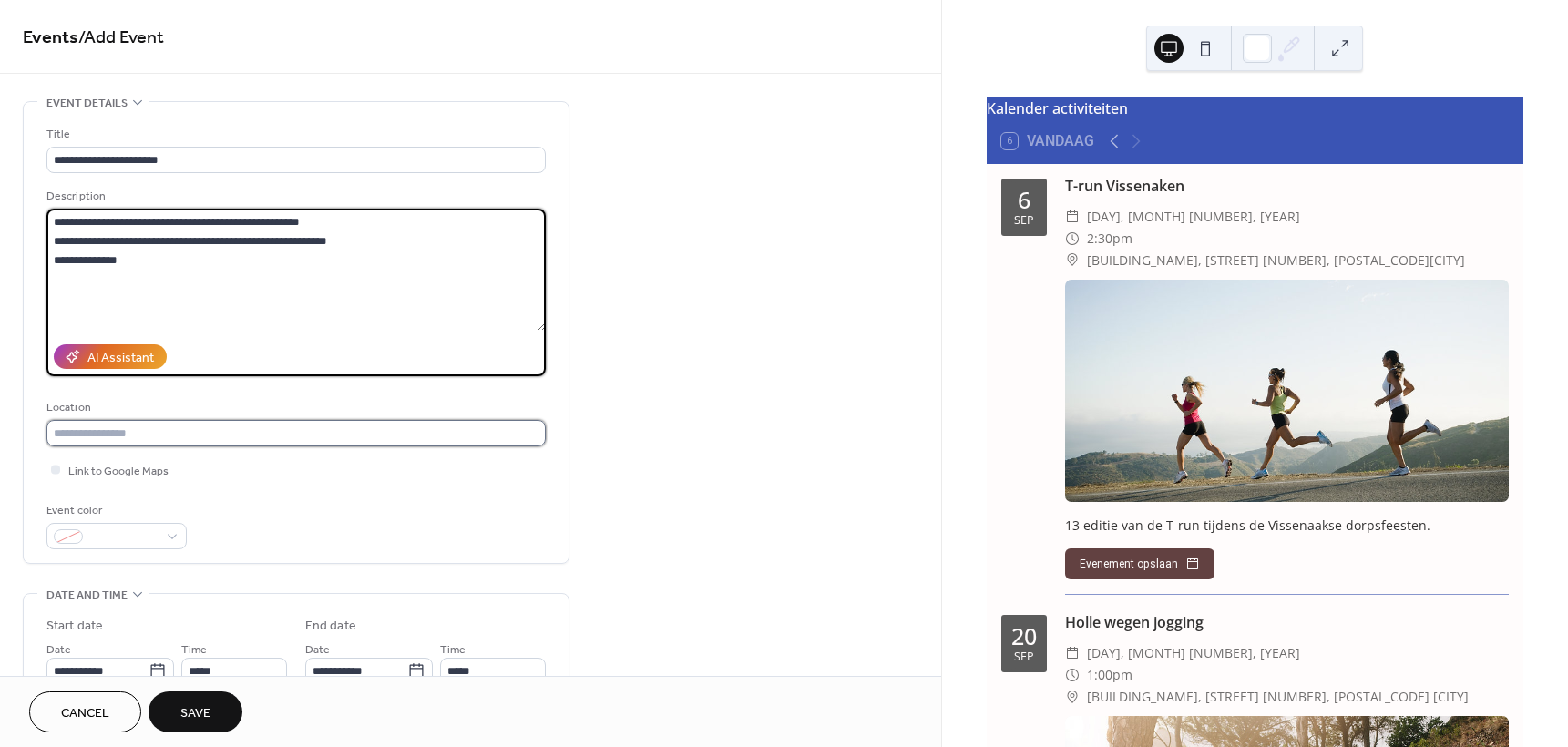 click at bounding box center (296, 433) 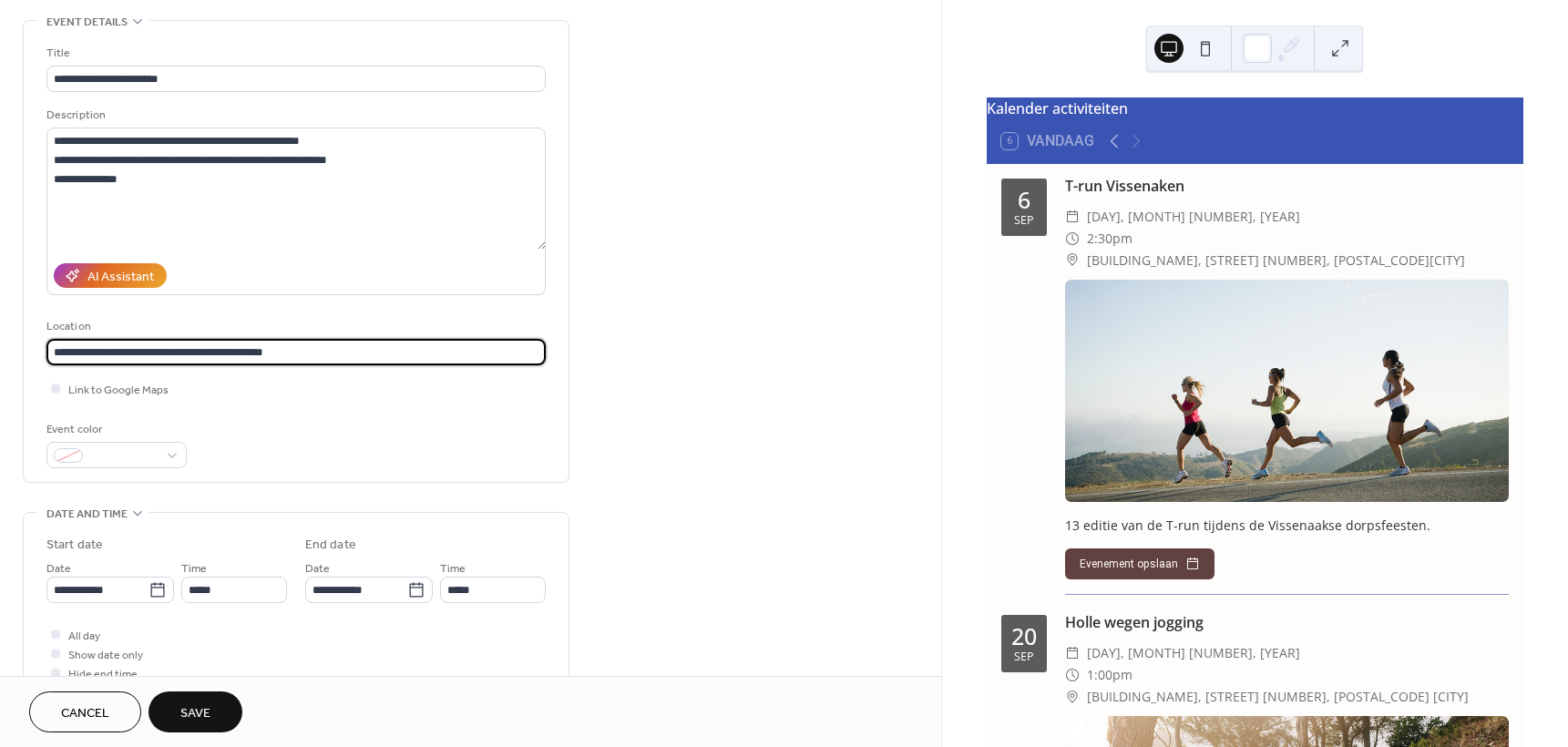 scroll, scrollTop: 91, scrollLeft: 0, axis: vertical 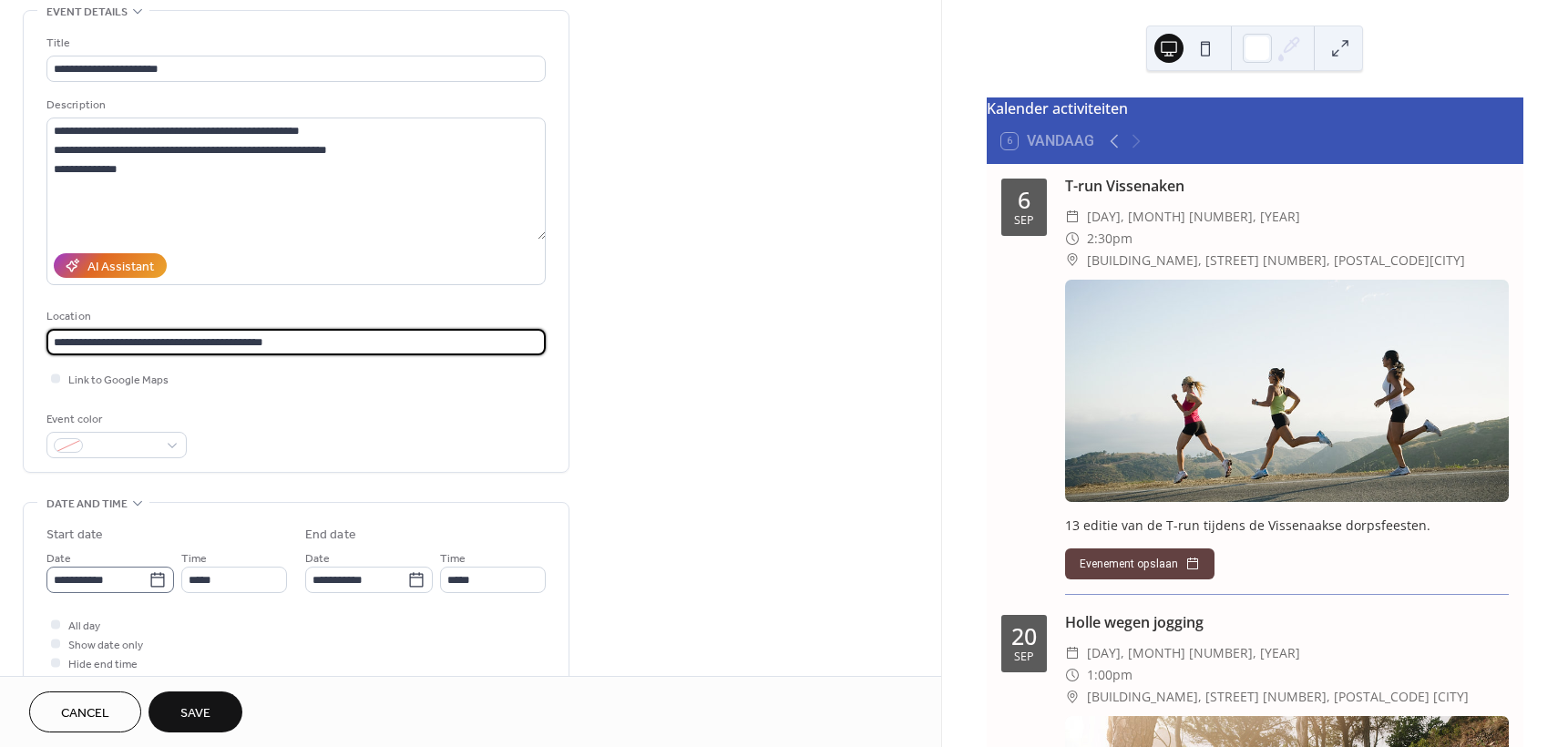 type on "**********" 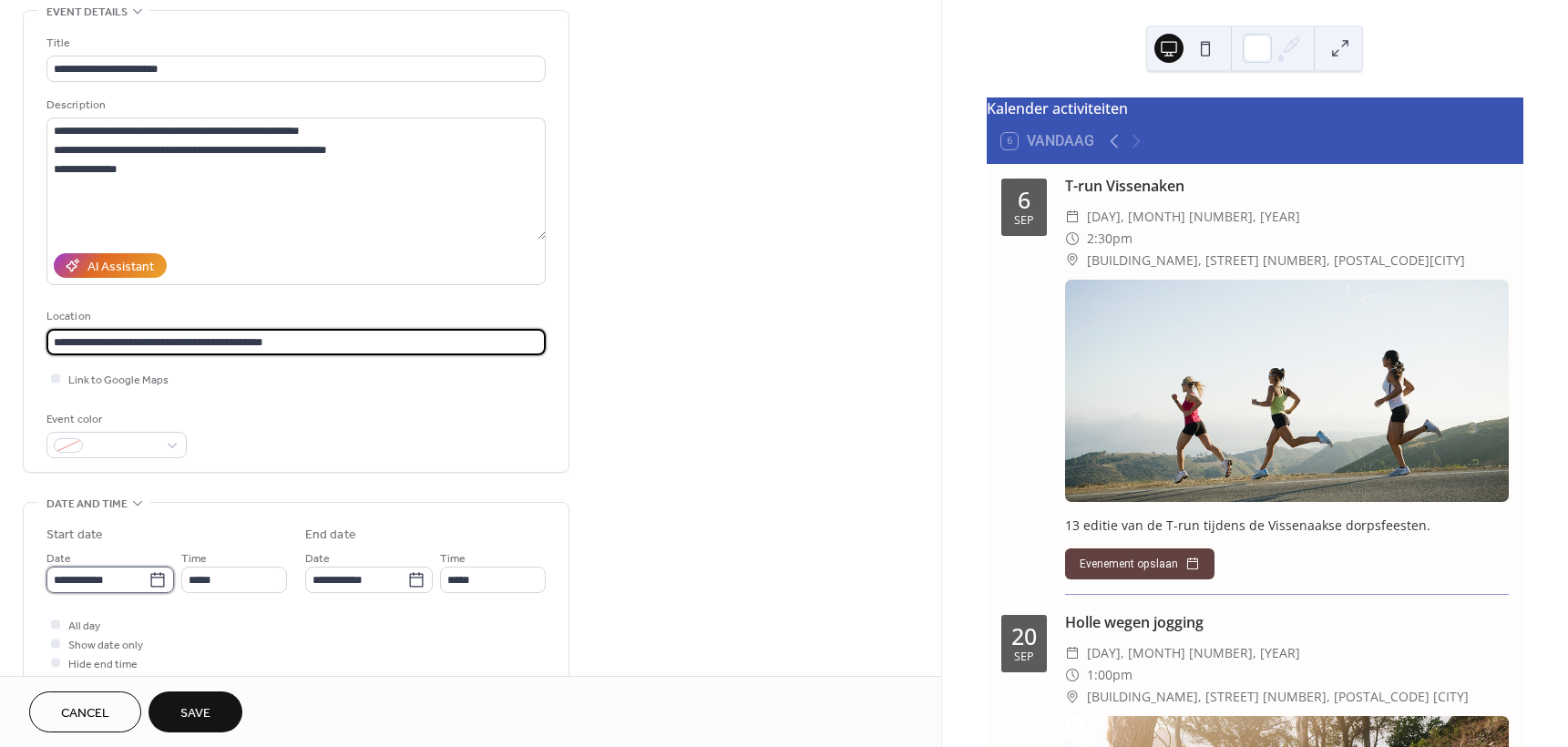 click on "**********" at bounding box center [97, 579] 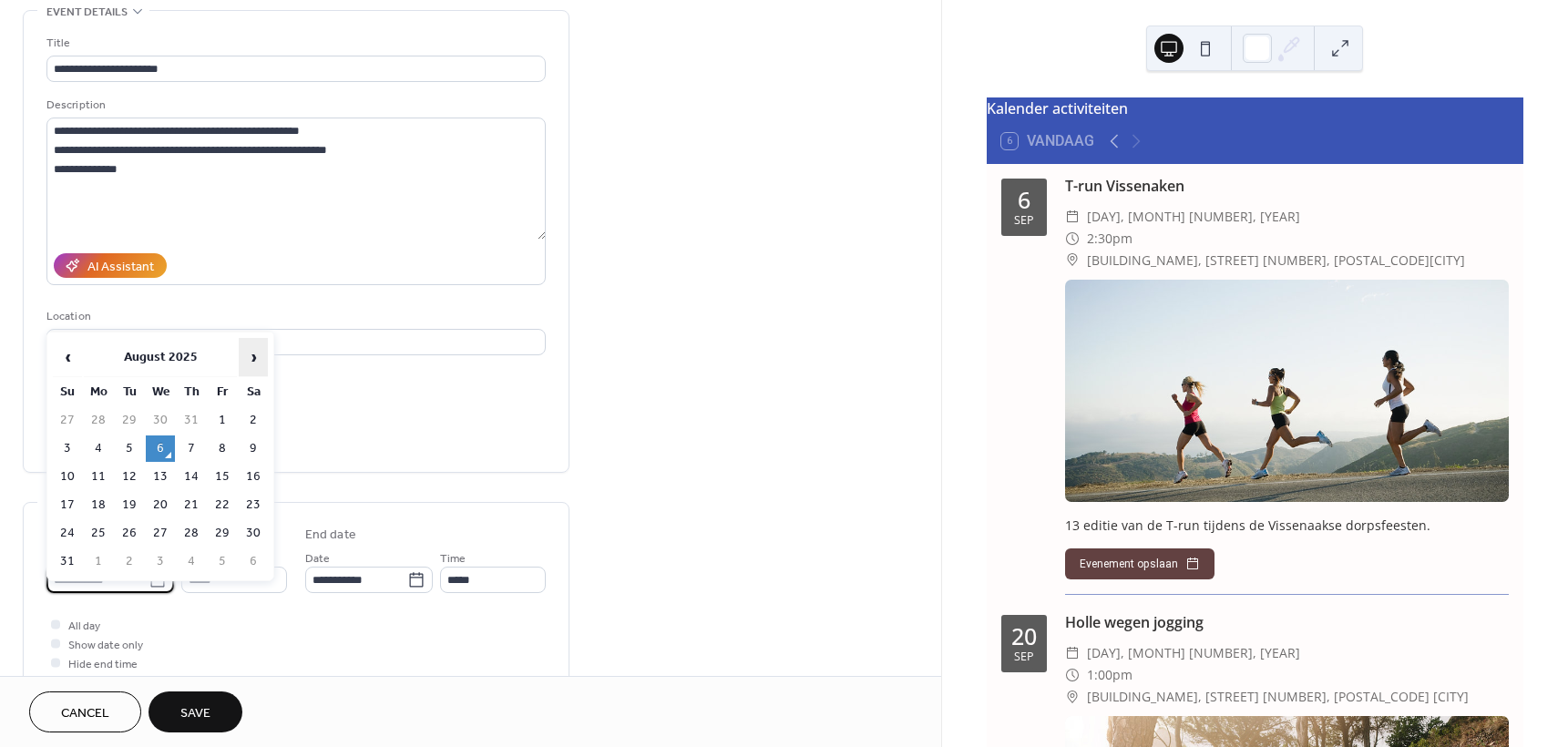 click on "›" at bounding box center [253, 357] 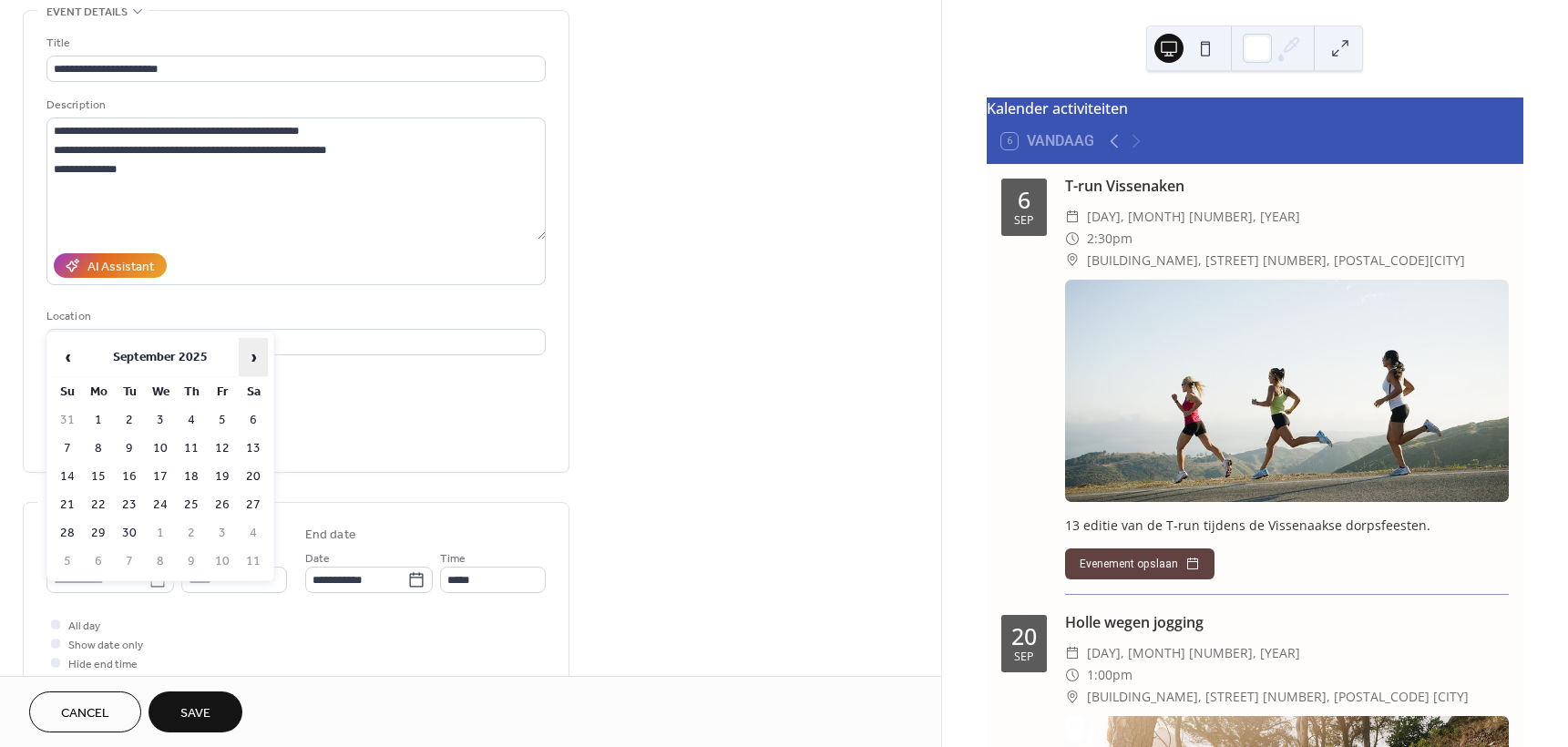 click on "›" at bounding box center [253, 357] 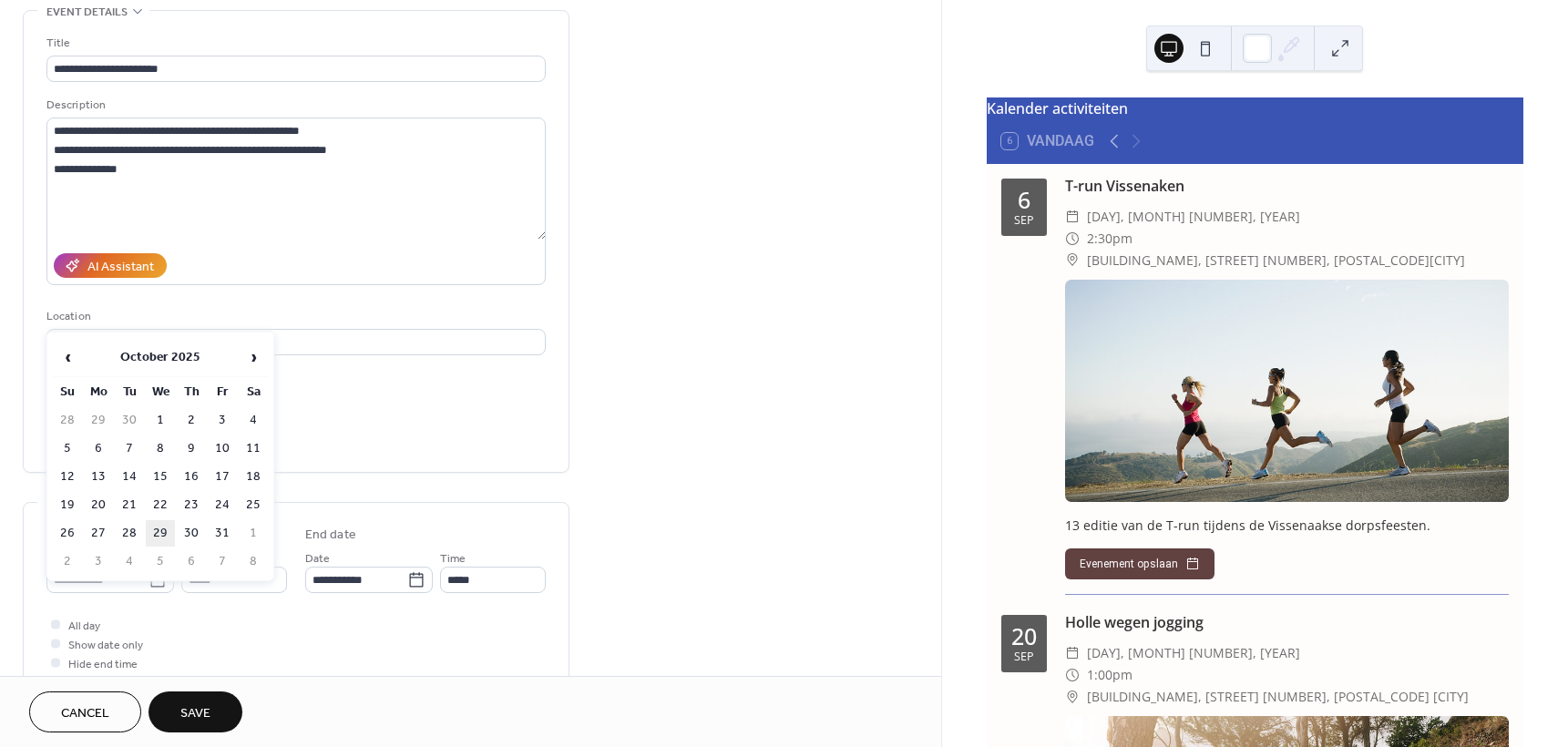 click on "29" at bounding box center (160, 533) 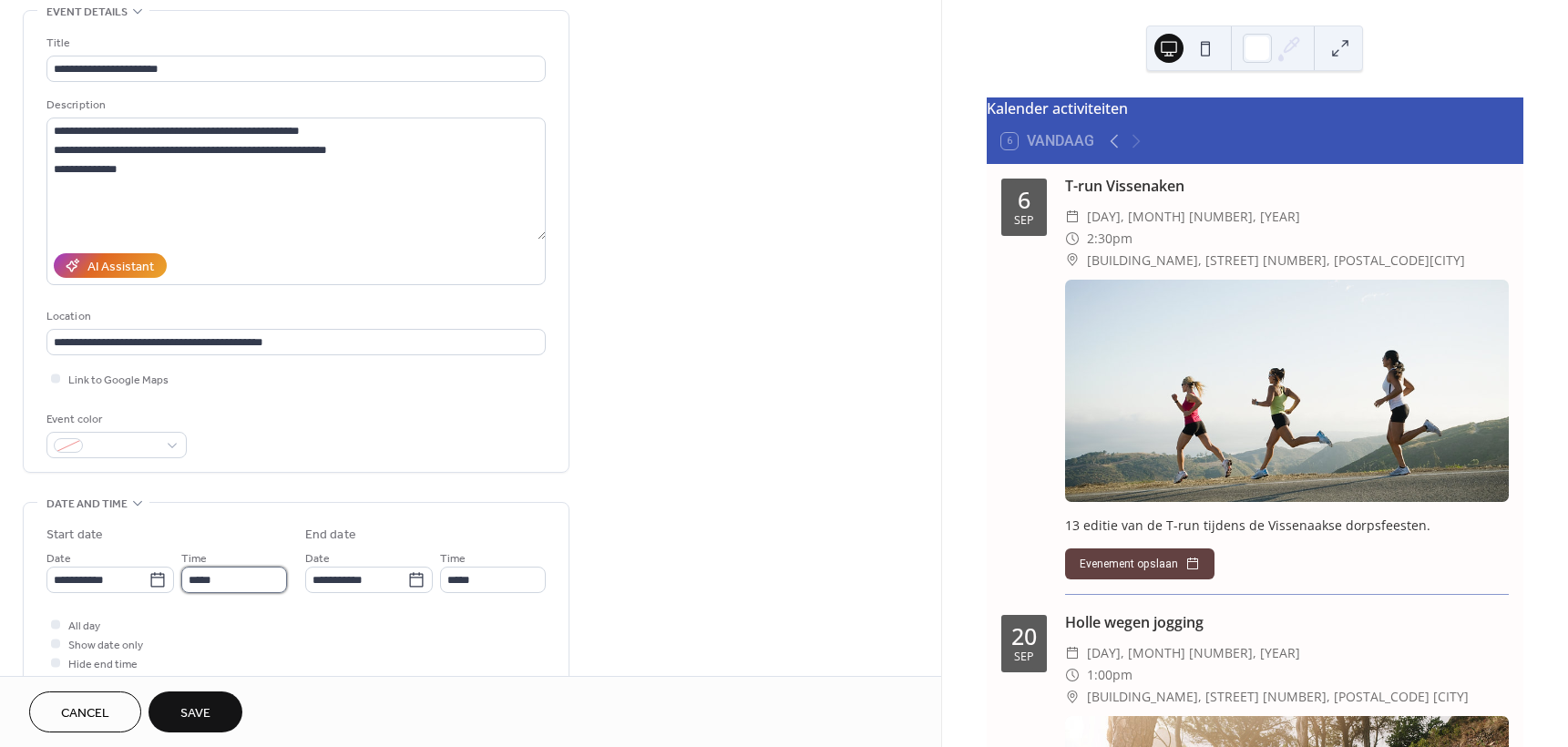 click on "*****" at bounding box center (234, 579) 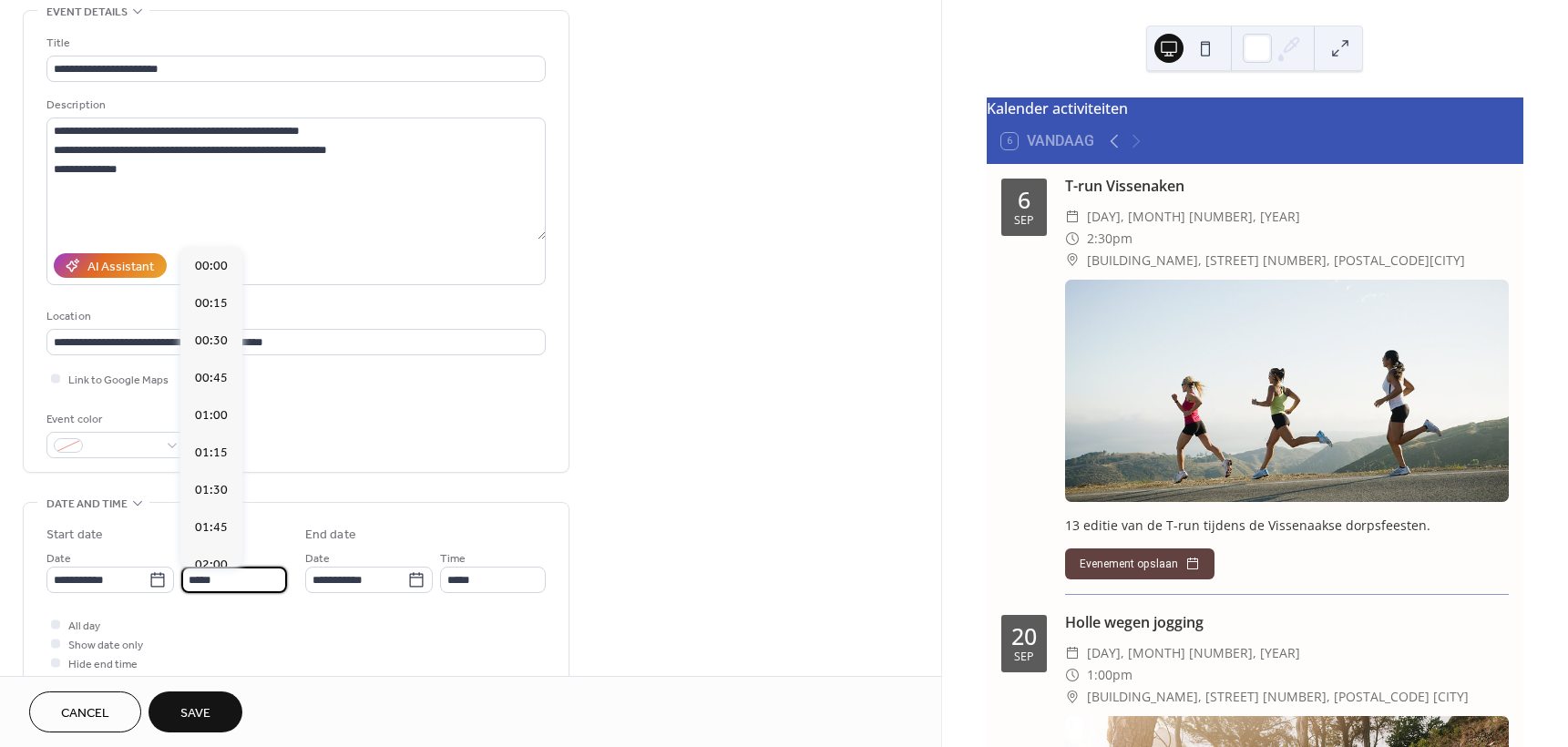 scroll, scrollTop: 1793, scrollLeft: 0, axis: vertical 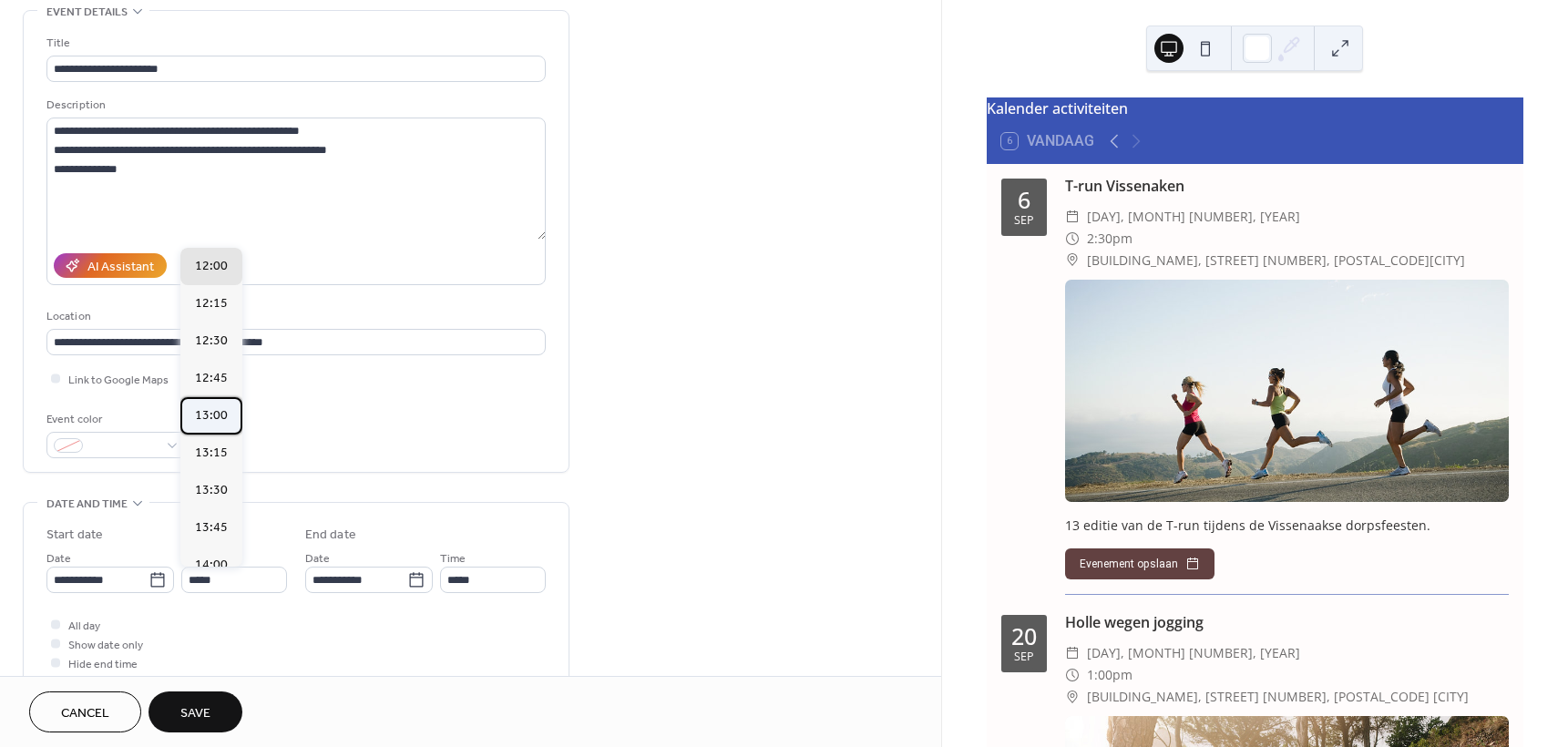click on "13:00" at bounding box center [211, 415] 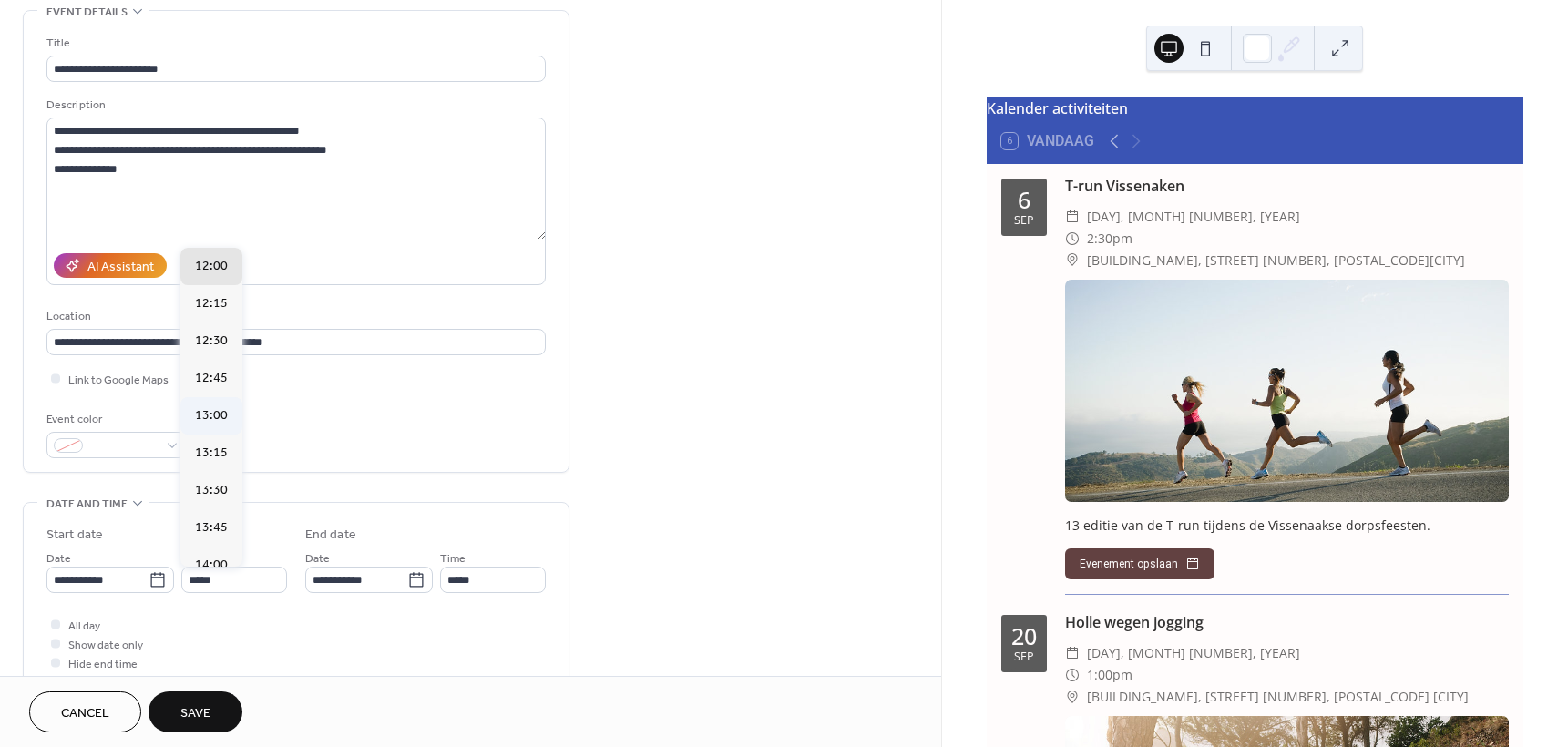 type on "*****" 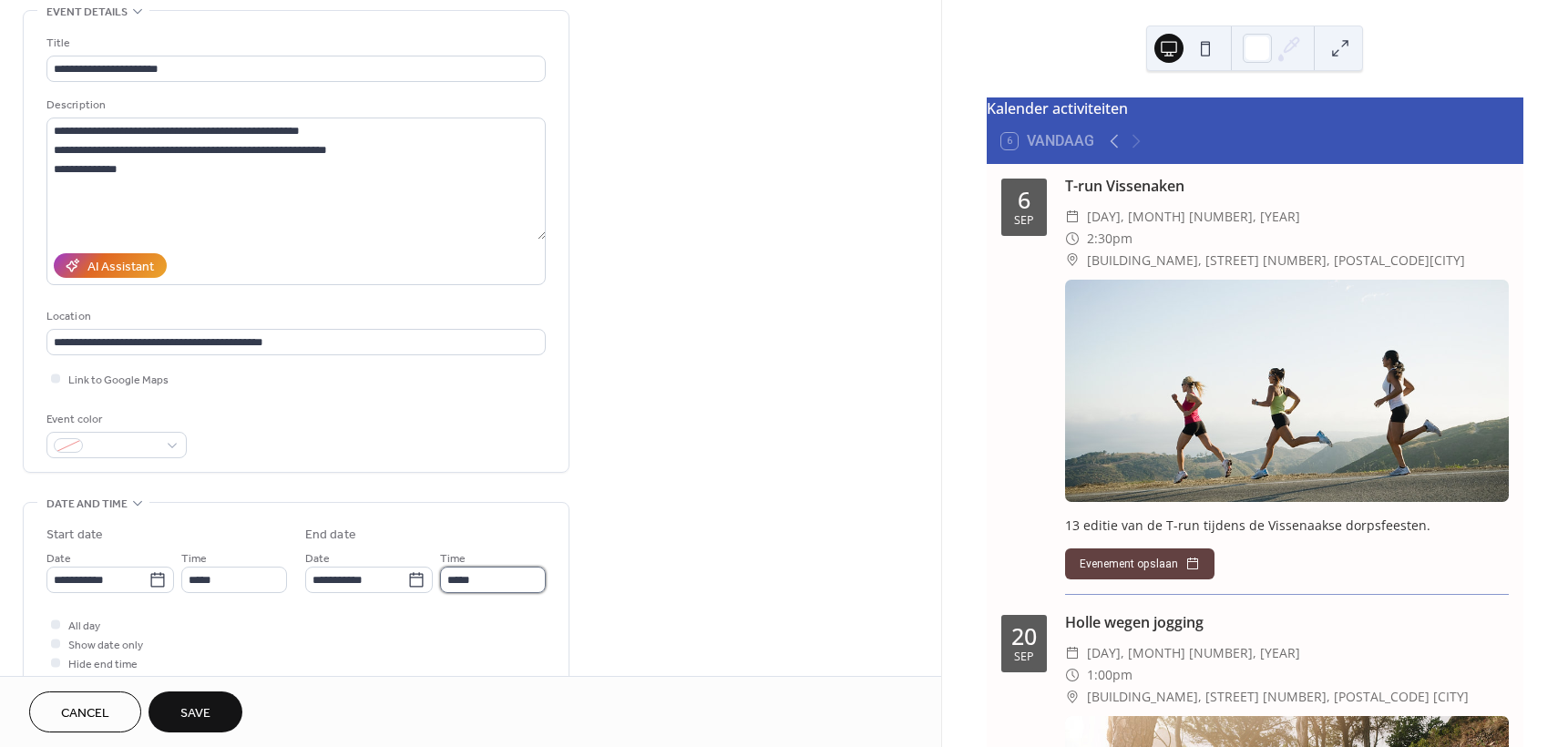 click on "*****" at bounding box center [493, 579] 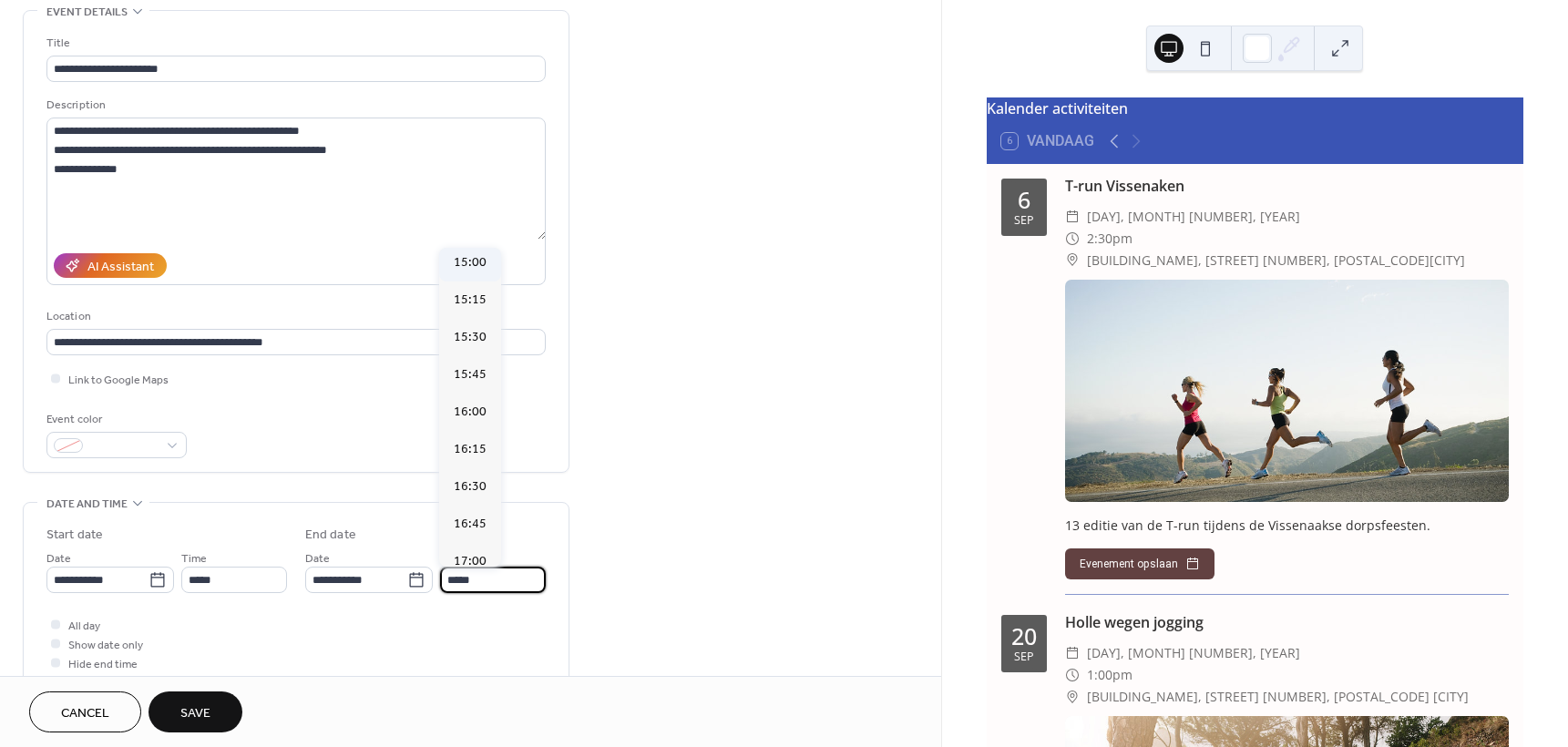 scroll, scrollTop: 273, scrollLeft: 0, axis: vertical 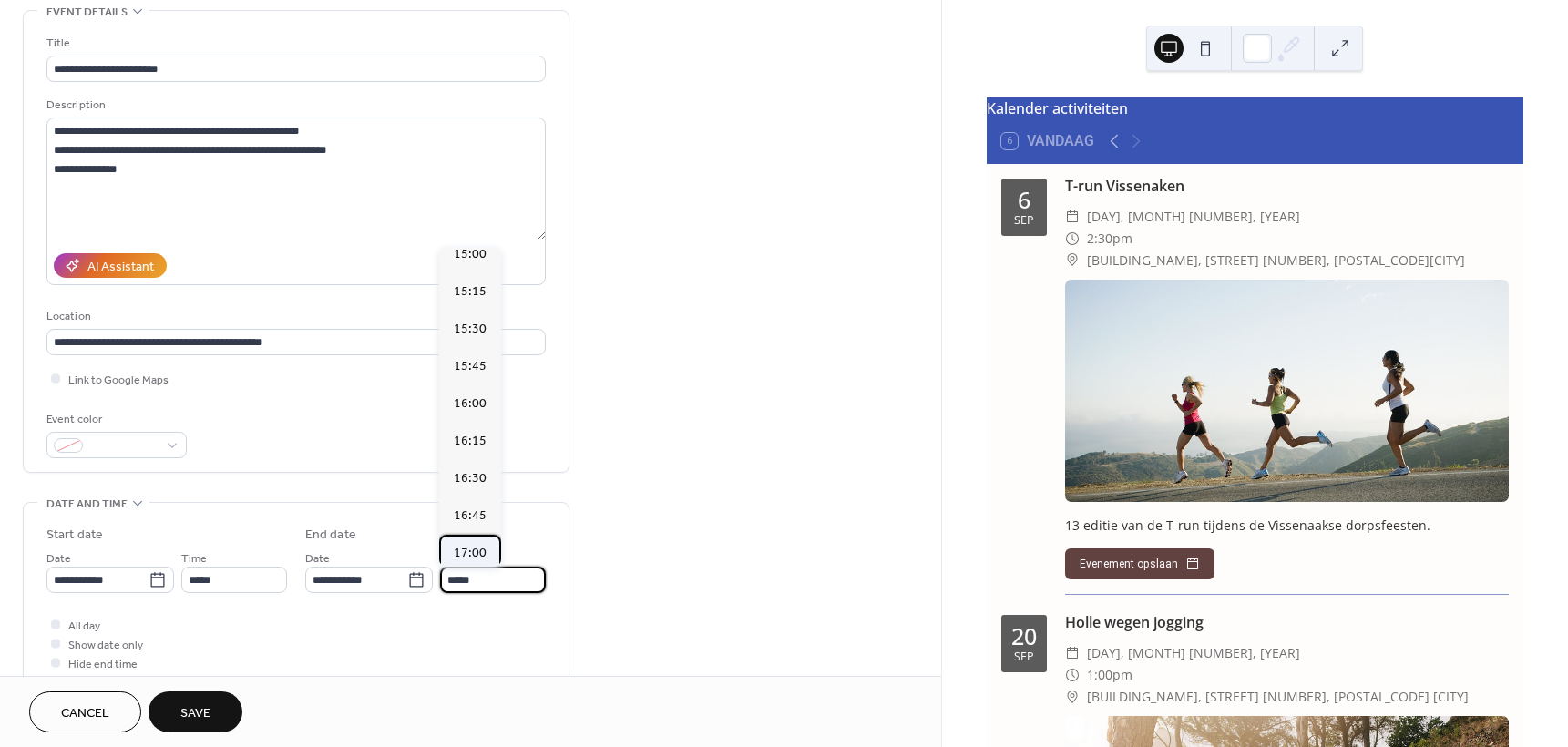 click on "17:00" at bounding box center (470, 553) 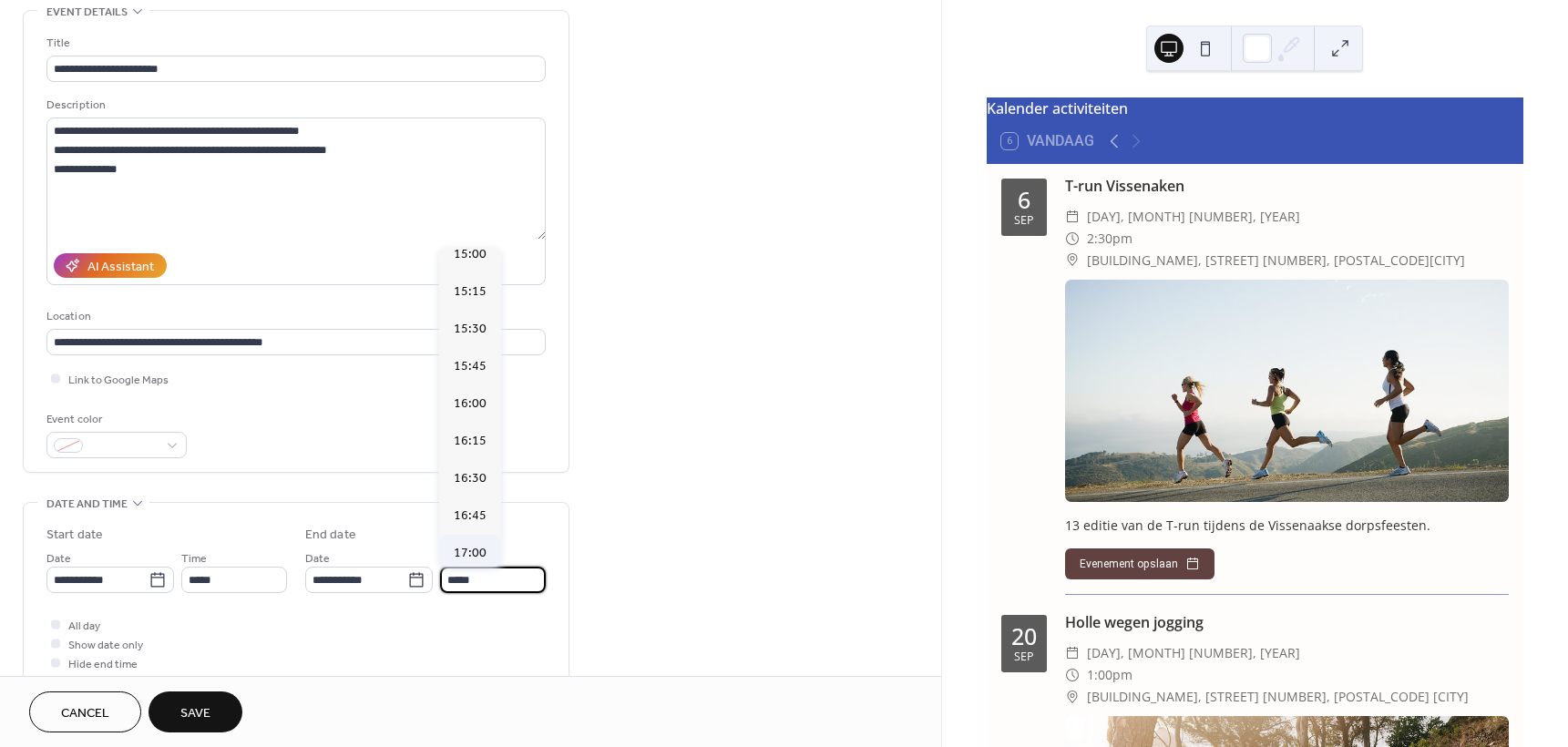 type on "*****" 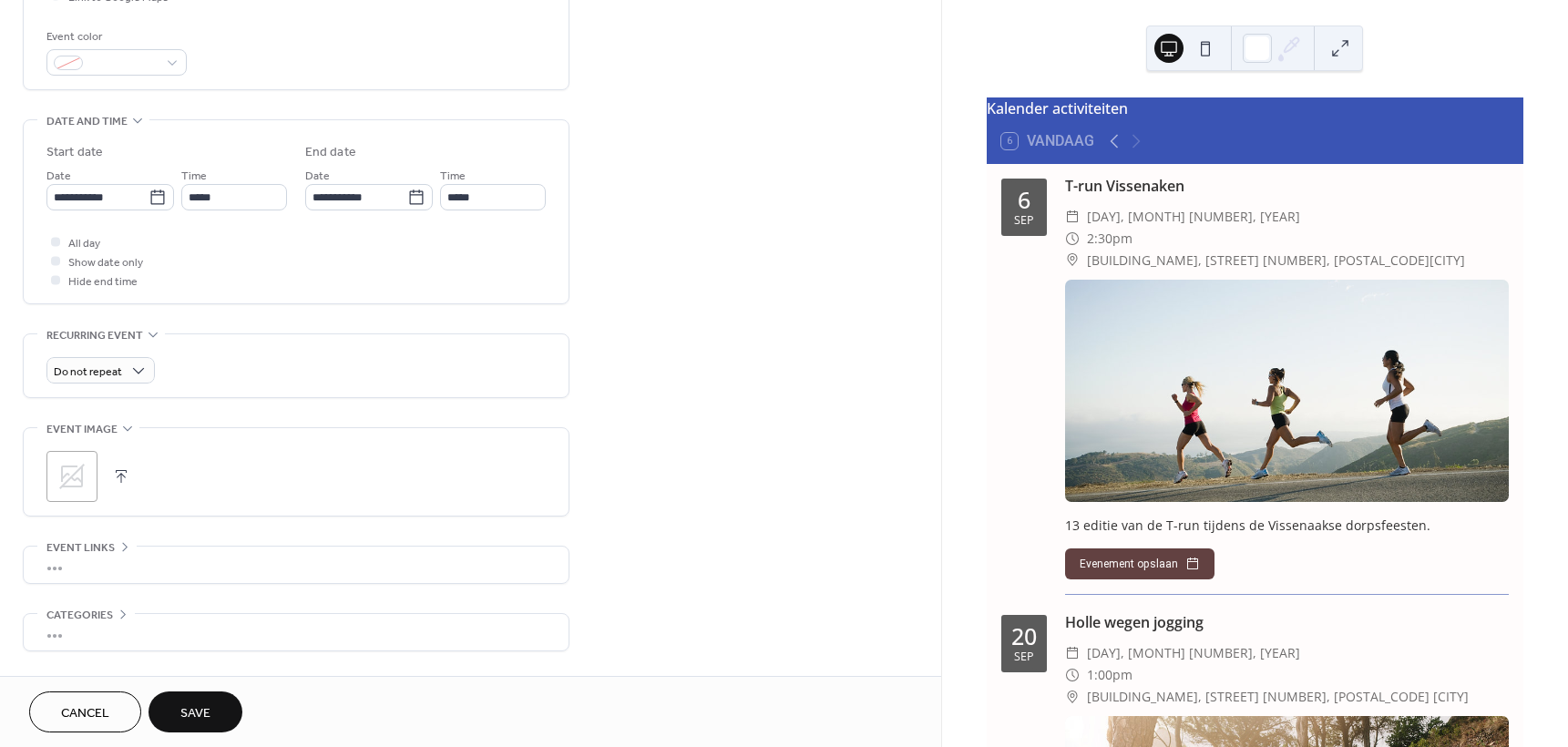 scroll, scrollTop: 535, scrollLeft: 0, axis: vertical 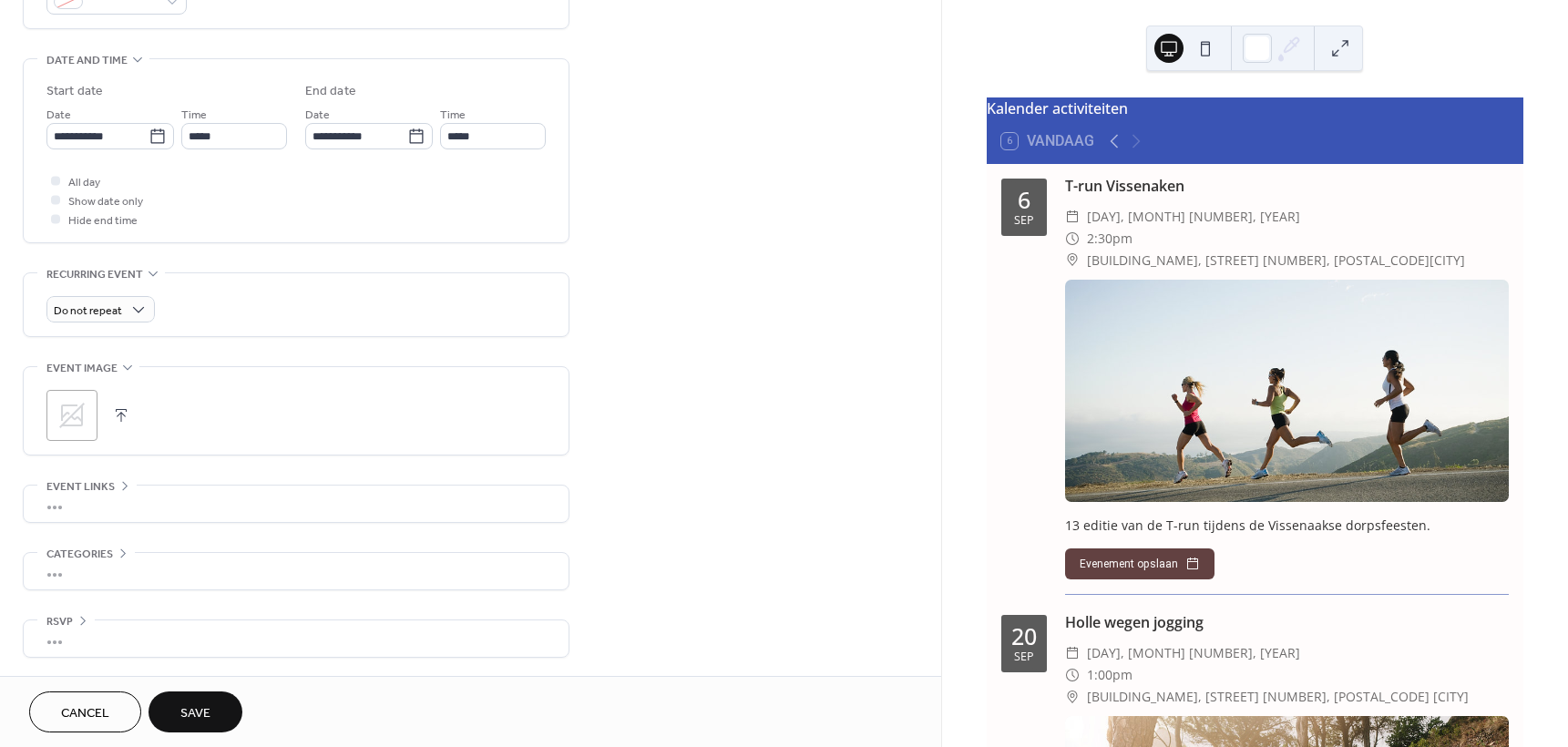 click at bounding box center (121, 415) 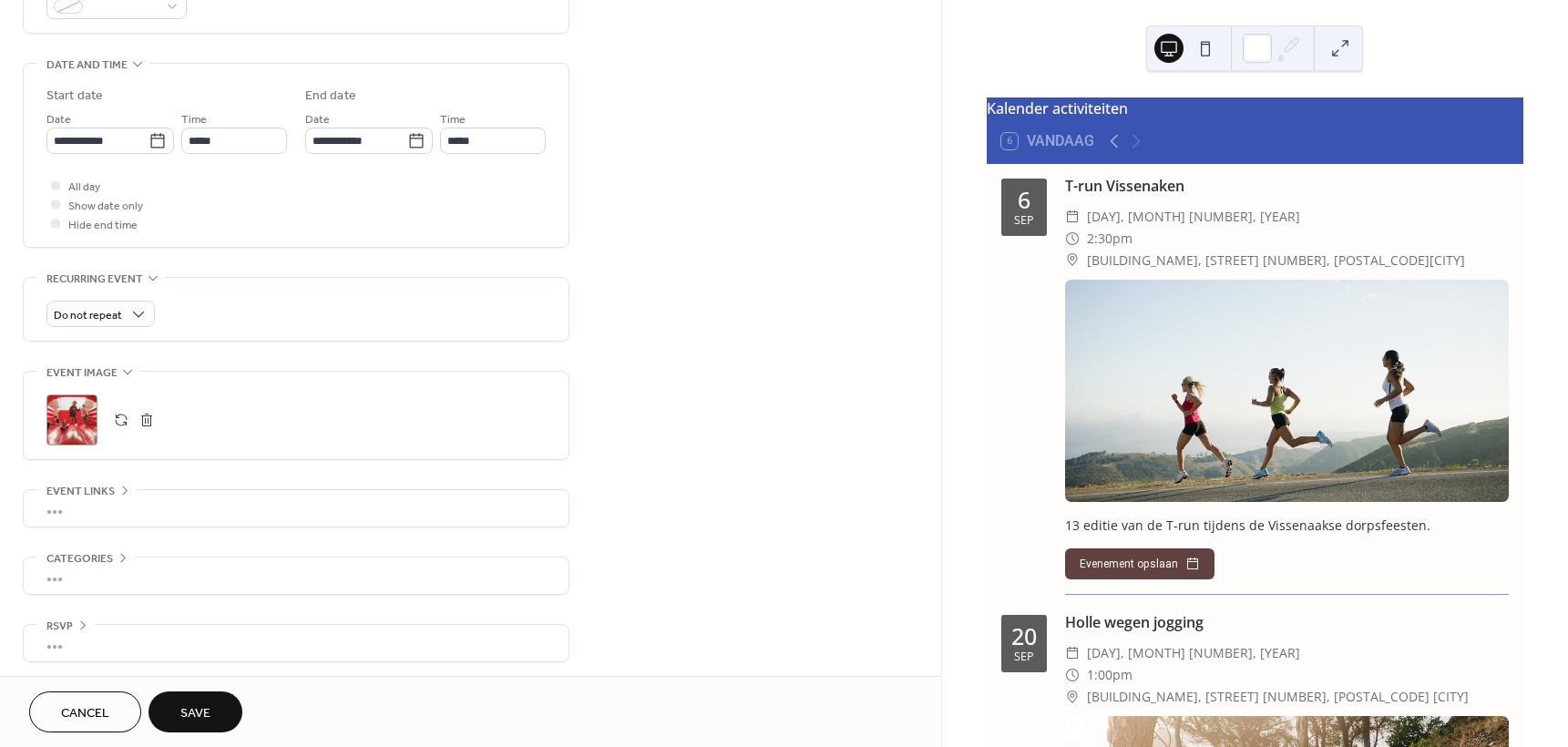 scroll, scrollTop: 535, scrollLeft: 0, axis: vertical 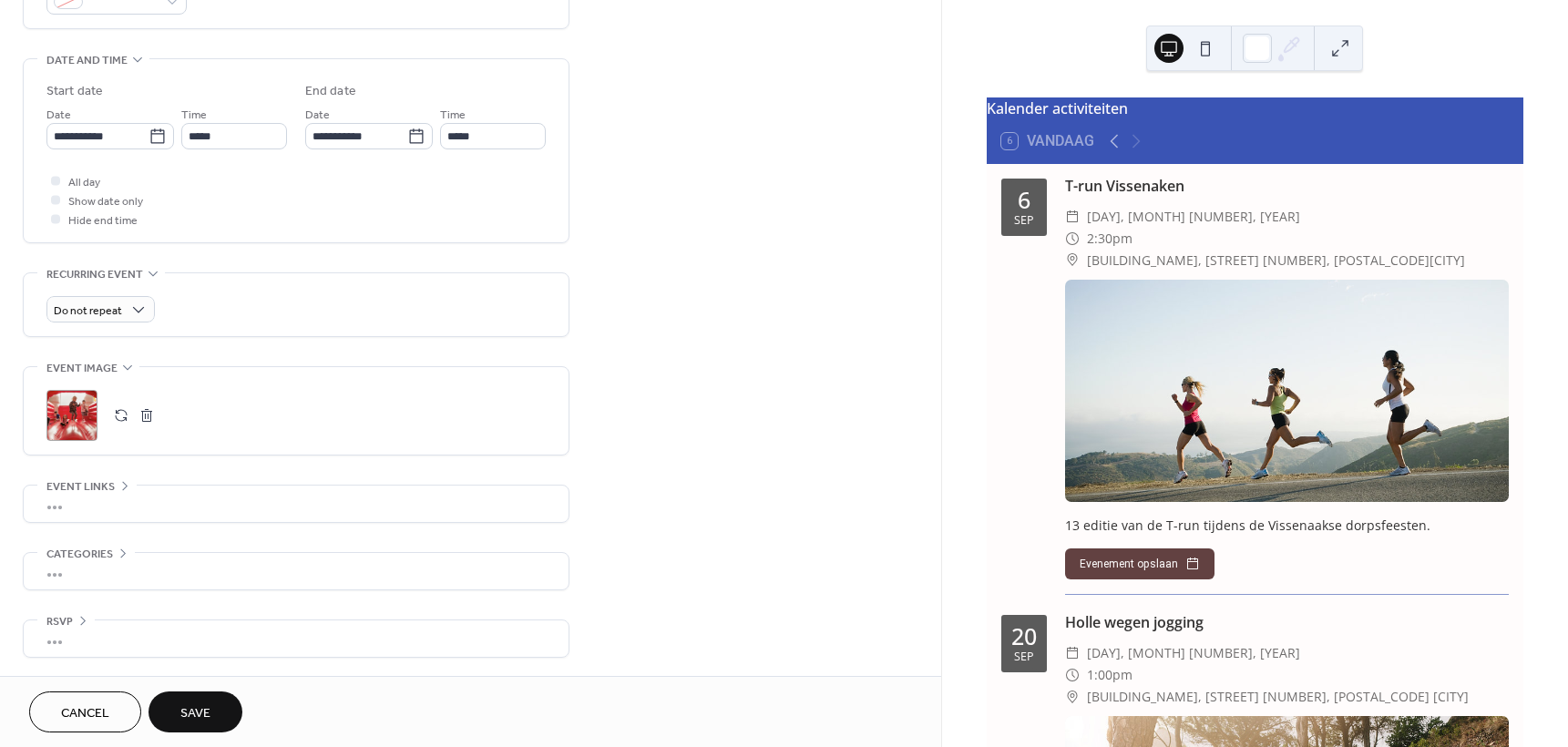 click on "Save" at bounding box center [195, 713] 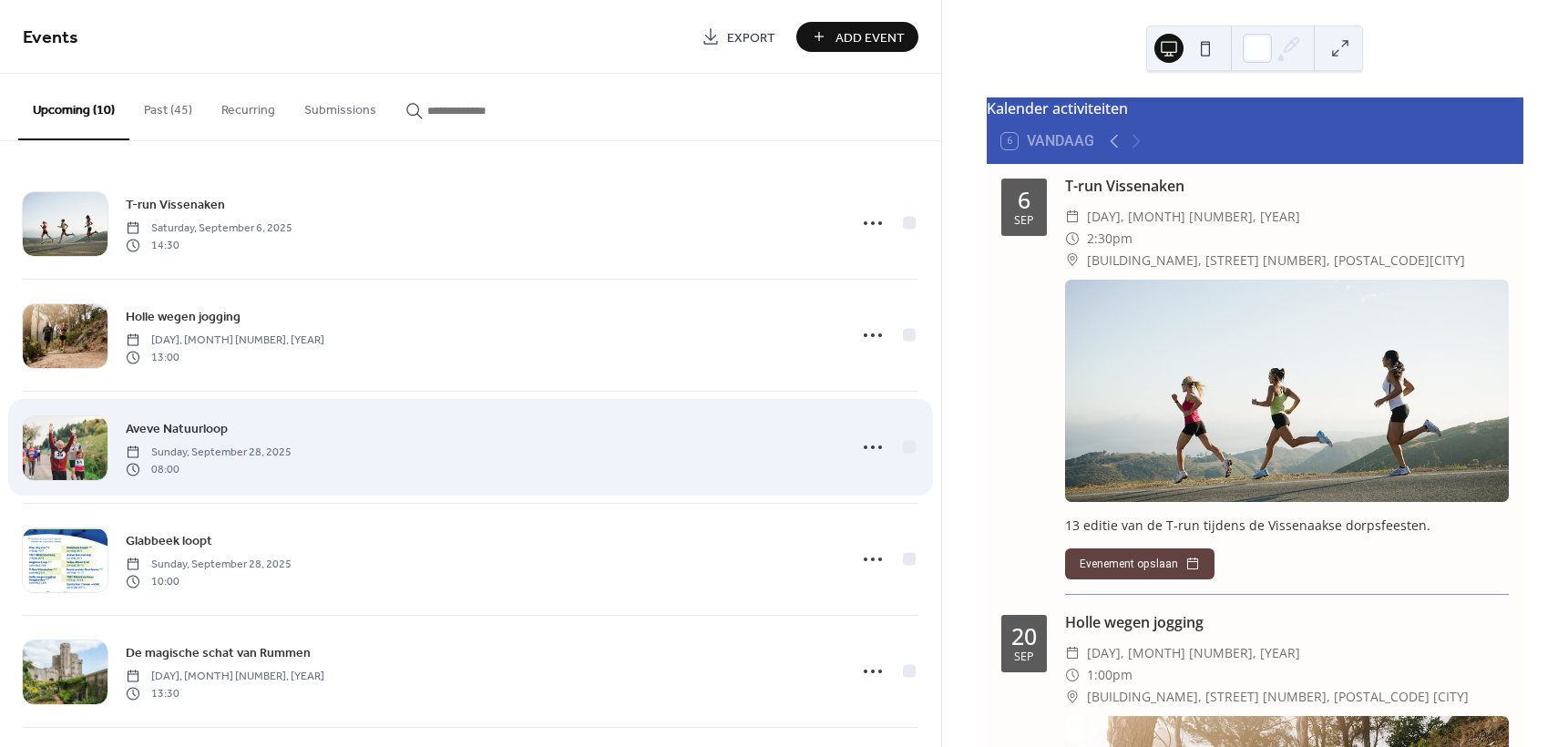 scroll, scrollTop: 0, scrollLeft: 0, axis: both 